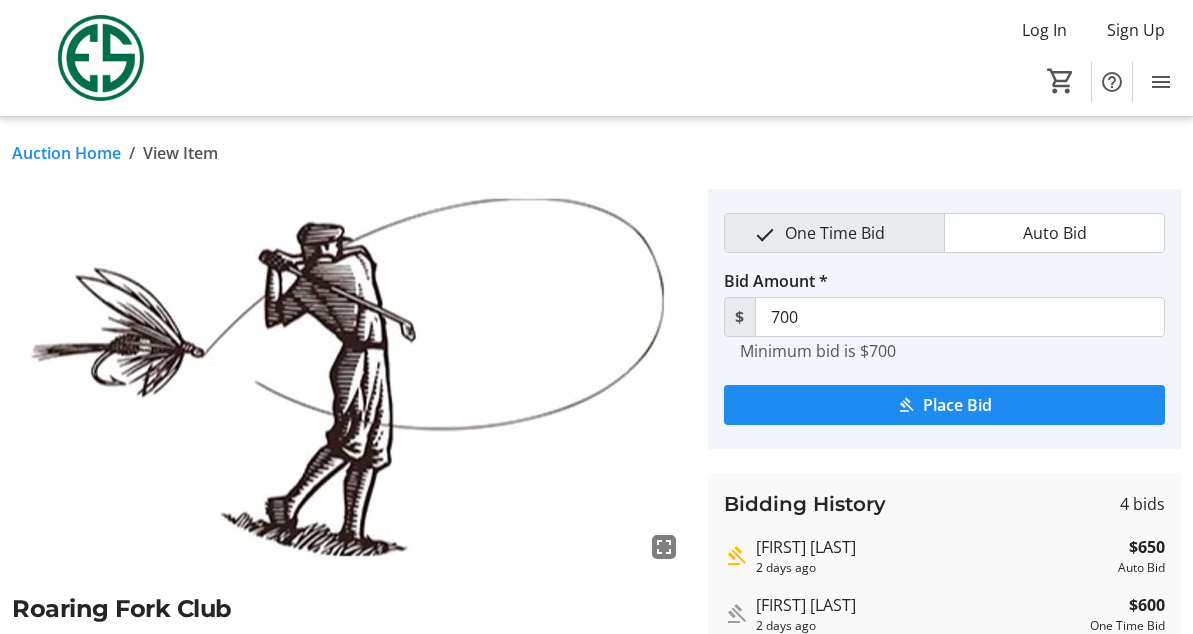scroll, scrollTop: 330, scrollLeft: 0, axis: vertical 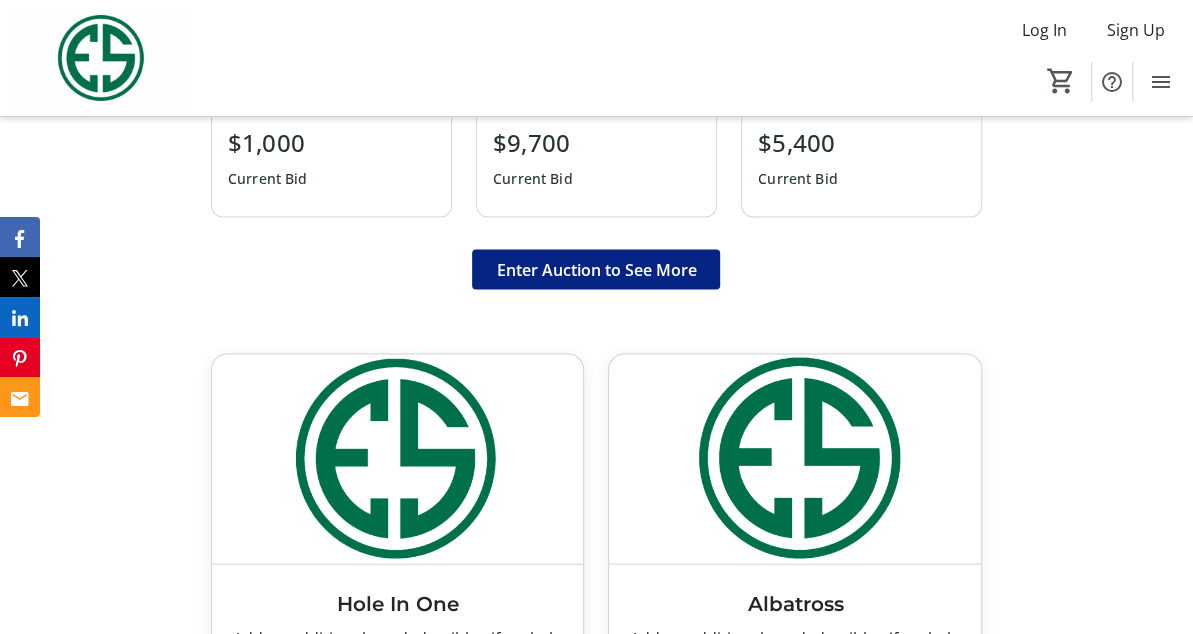 click at bounding box center [795, 458] 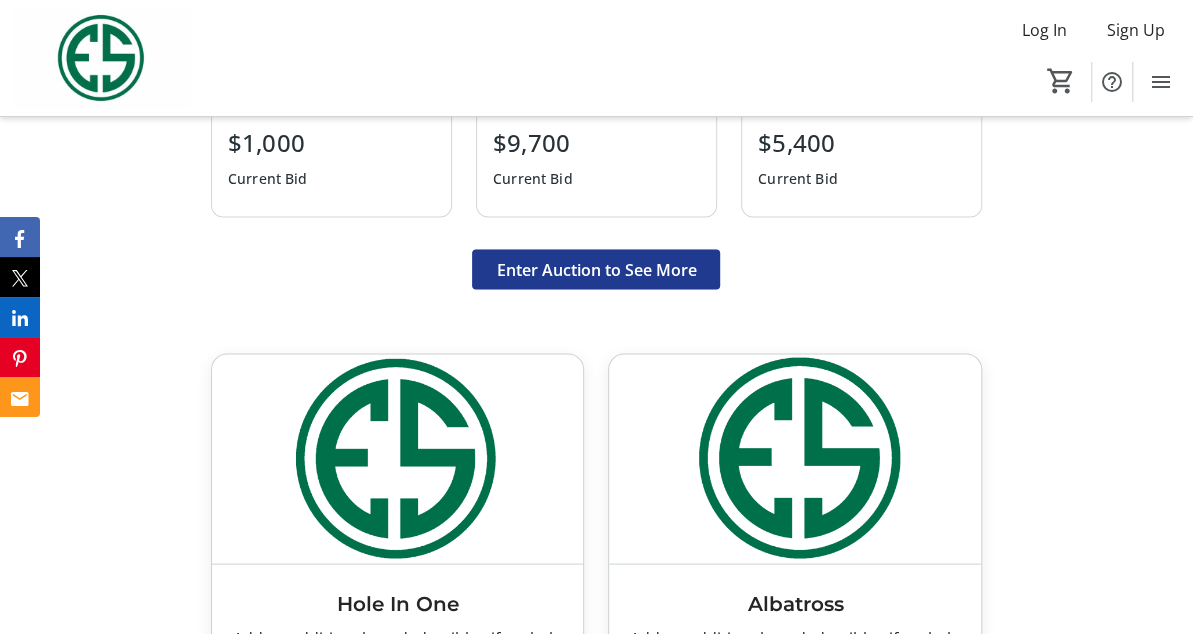 click on "Enter Auction to See More" at bounding box center [596, 269] 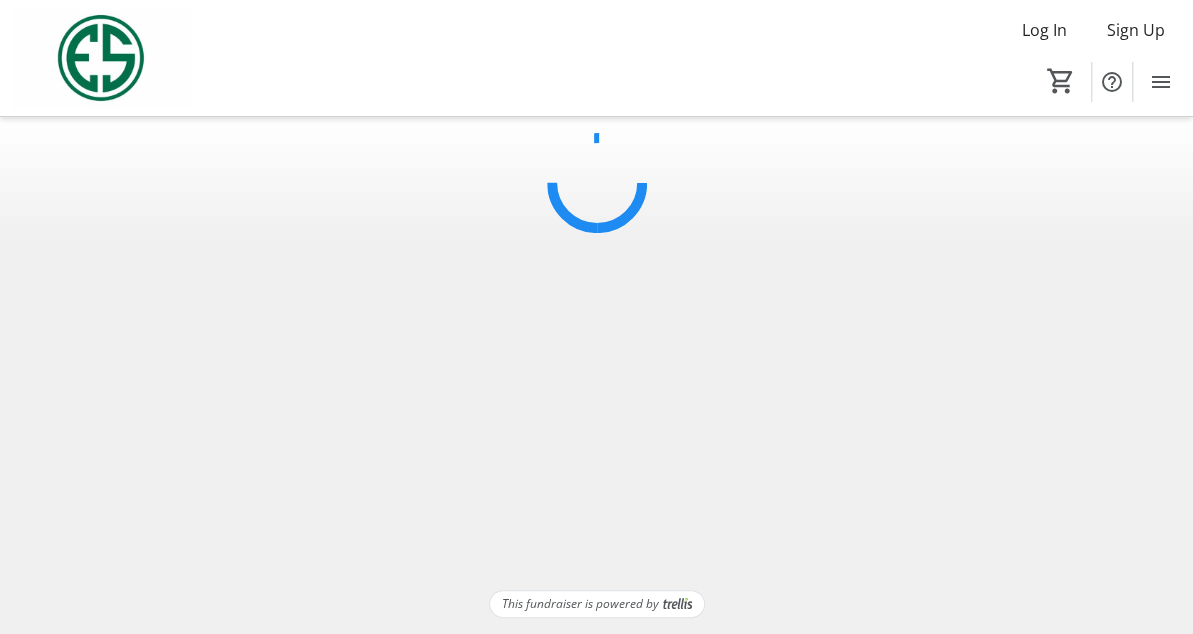scroll, scrollTop: 0, scrollLeft: 0, axis: both 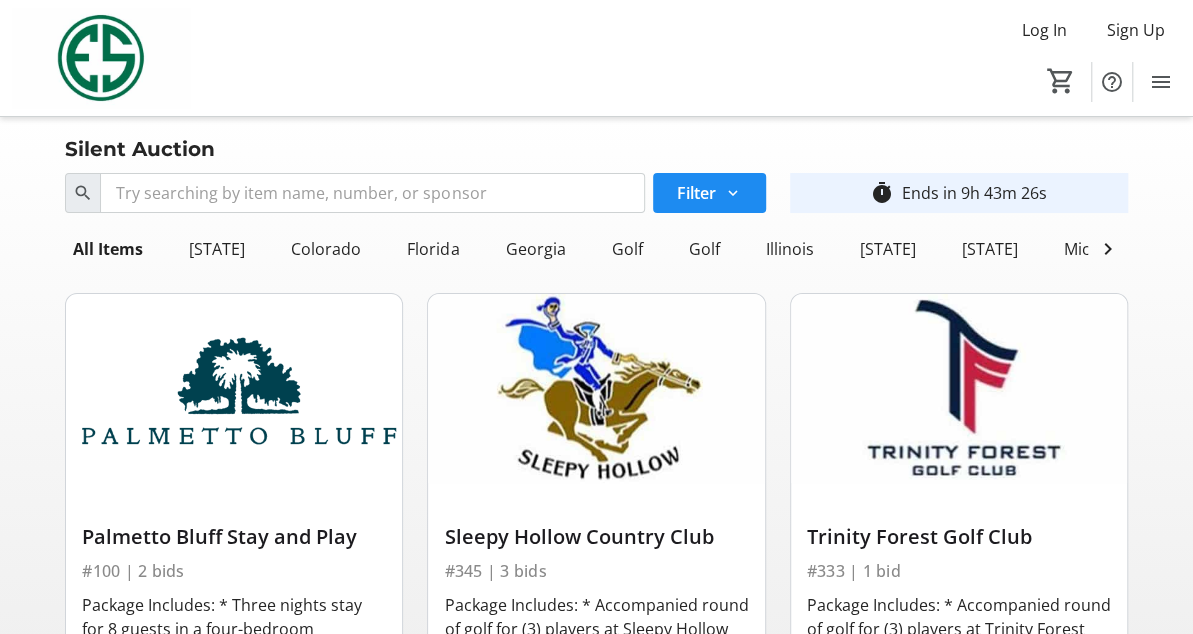 click on "All Items  California   Colorado   Florida   Georgia   Golf   Golf    Illinois   Maryland   Massachusetts   Michigan   New Jersey   New York   North Carolina   Ohio   Oklahoma   South Carolina   Sports Experience   Sports Memorabilia   Texas   Tickets   Palmetto Bluff Stay and Play   #100 | 2 bids   $8,250  Current Bid  View   Sleepy Hollow Country Club   #345 | 3 bids   Package Includes:  * Accompanied round of golf for (3) players at Sleepy Hollow Country Club  * Lunch or dinner Learn more about Sleepy Hollow here [https://sleepyhollowcc.org/]. Winning bidder will be responsible for caddie fees. This opportunity is valid for the 2025 or 2026 season. Donated by [FIRST] [LAST]   $2,400  Current Bid  View   Trinity Forest Golf Club   #333 | 1 bid   $1,000  Current Bid  View   Ridgewood Country Club   #344 | 1 bid   $1,000  Current Bid  View   Chicago Golf Club   #269 | 31 bids   $9,700  Current Bid  View   Crystal Downs Country Club    #339 | 13 bids   $5,400" 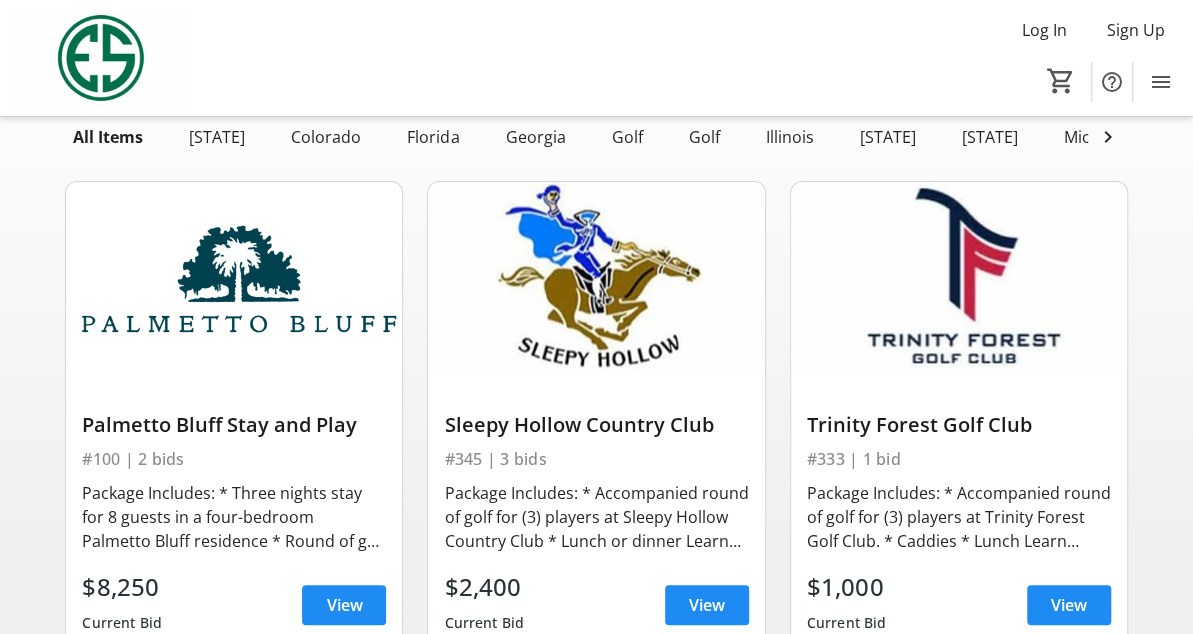 scroll, scrollTop: 120, scrollLeft: 0, axis: vertical 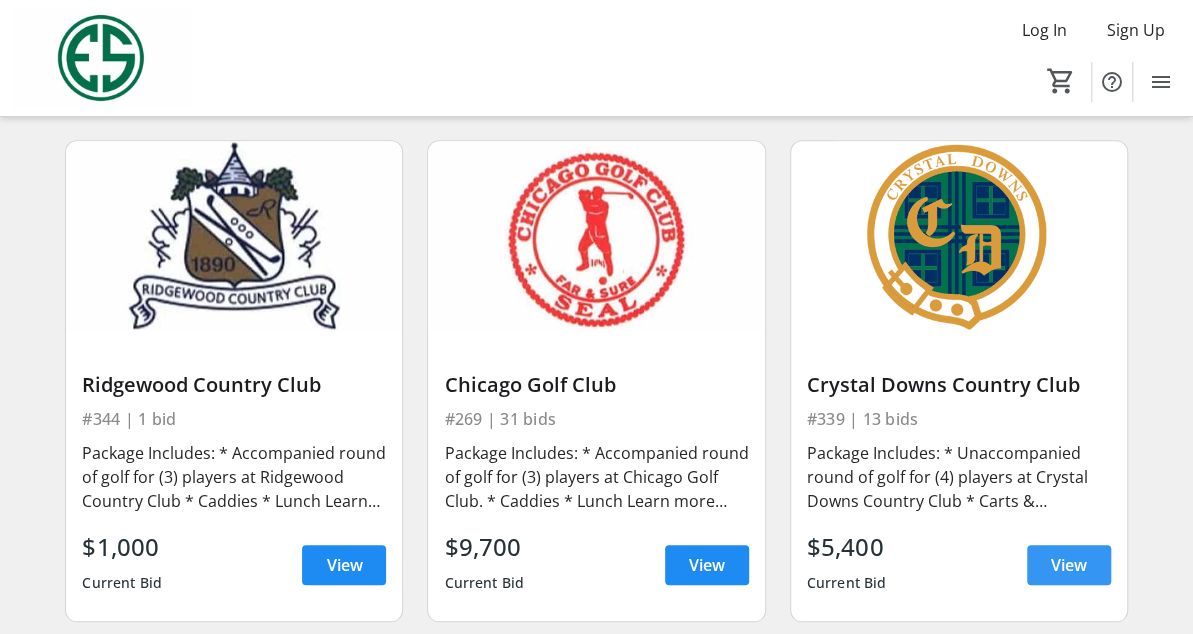 click on "View" at bounding box center [1069, 565] 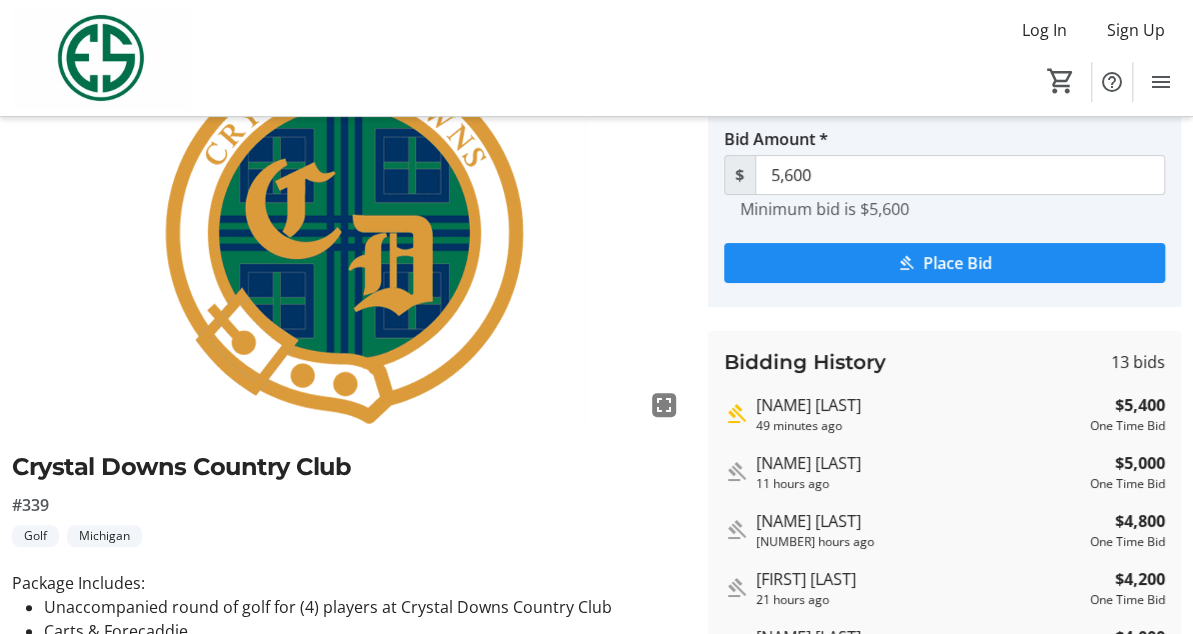 scroll, scrollTop: 160, scrollLeft: 0, axis: vertical 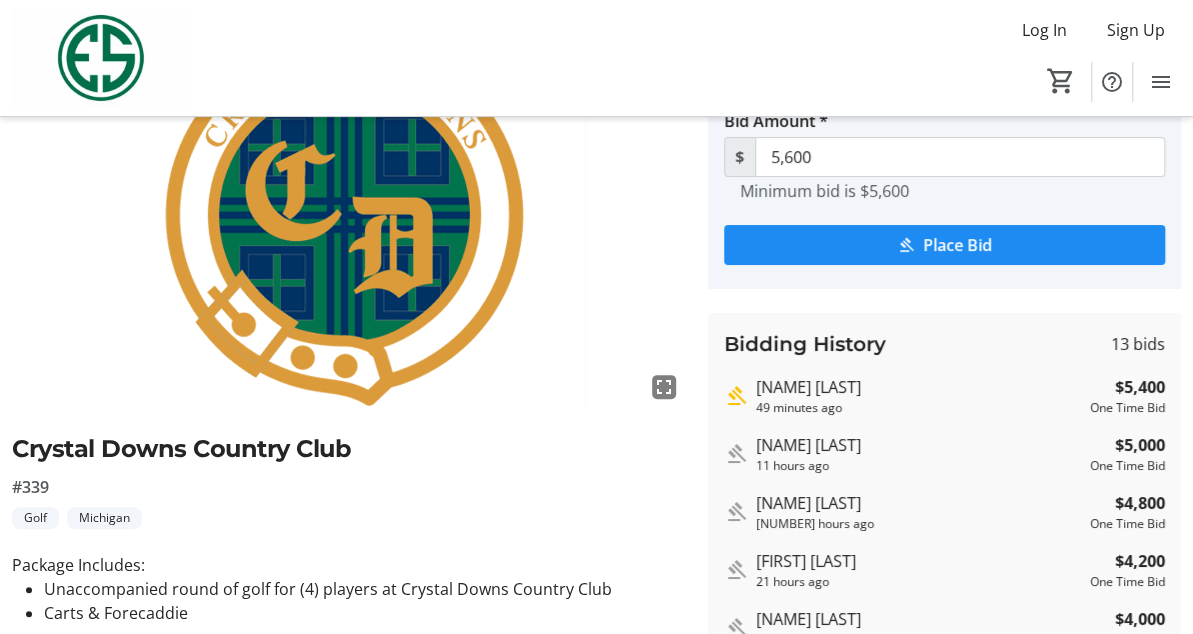 click at bounding box center [348, 218] 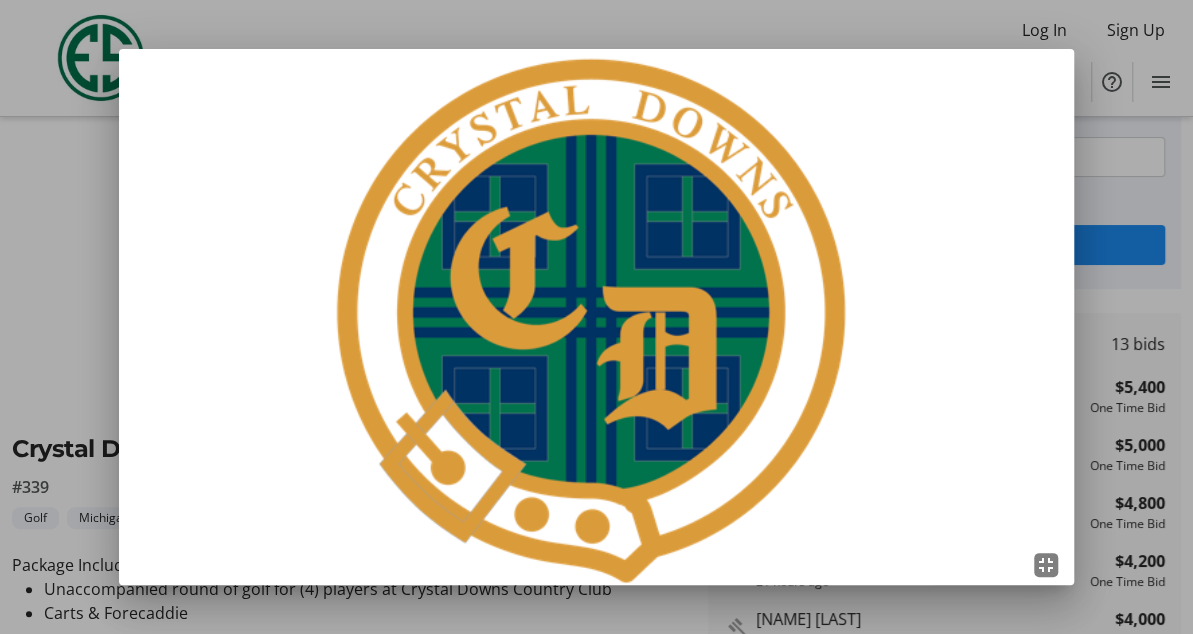 scroll, scrollTop: 0, scrollLeft: 0, axis: both 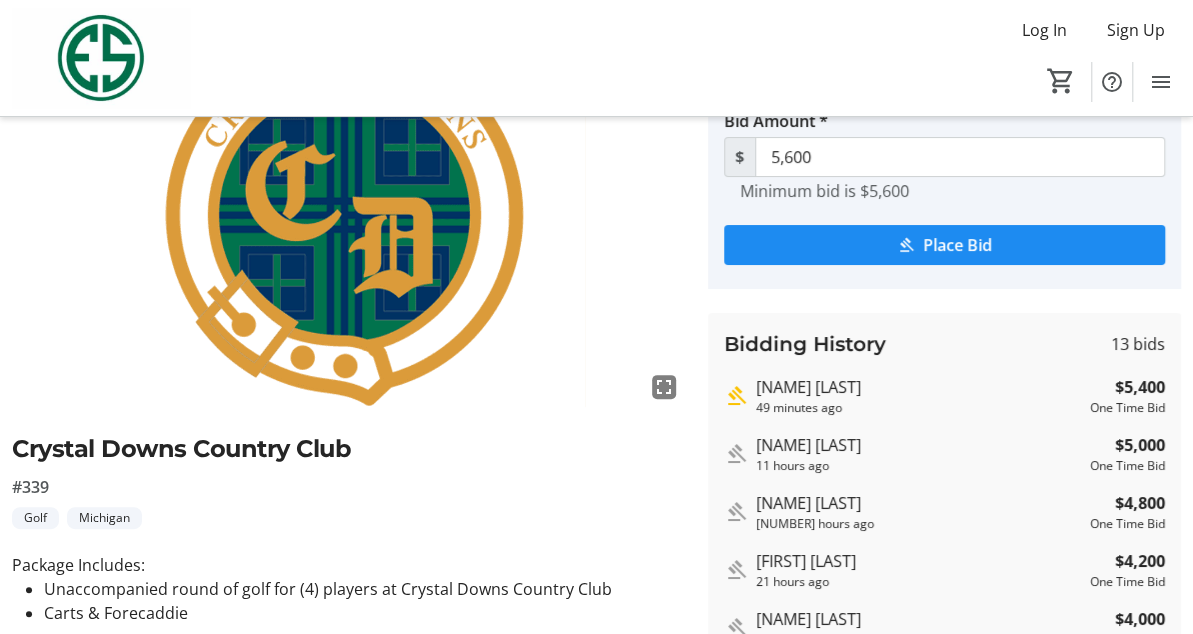 click on "Log In  Sign Up  Home  Bid Now!    Donations  0" 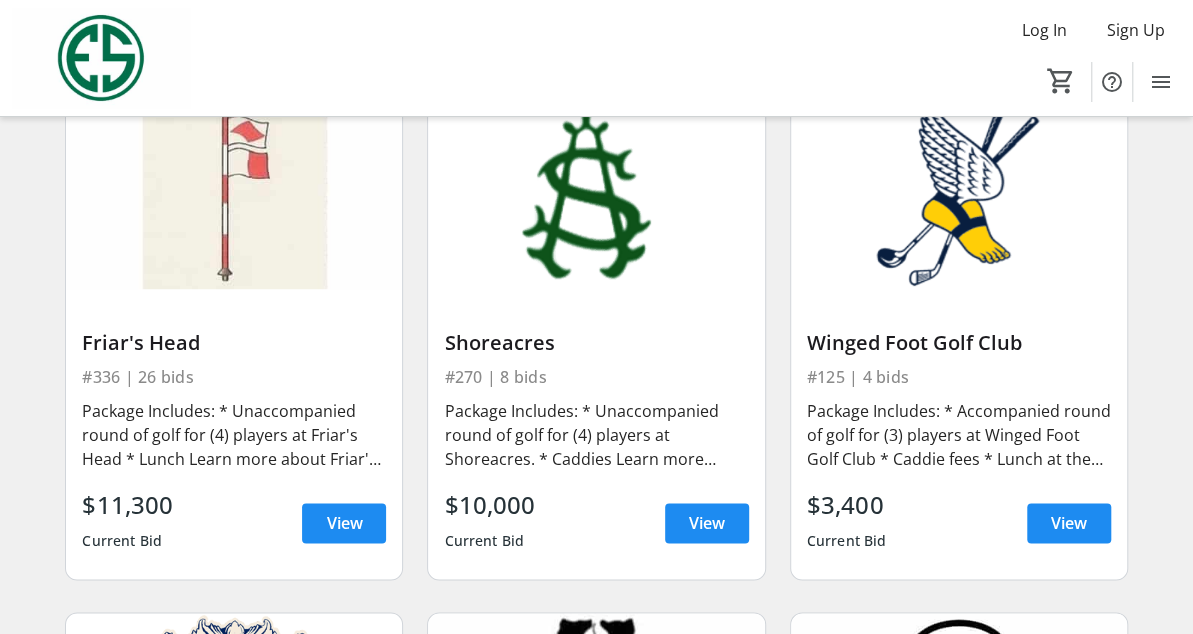 scroll, scrollTop: 1776, scrollLeft: 0, axis: vertical 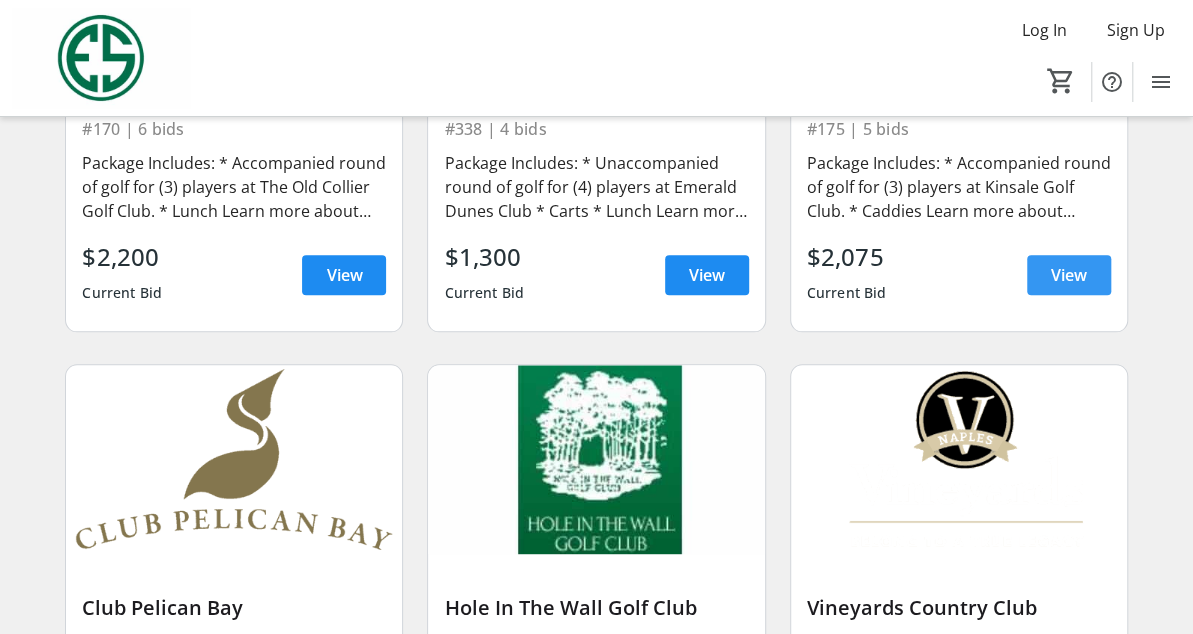 click on "View" at bounding box center (1069, 275) 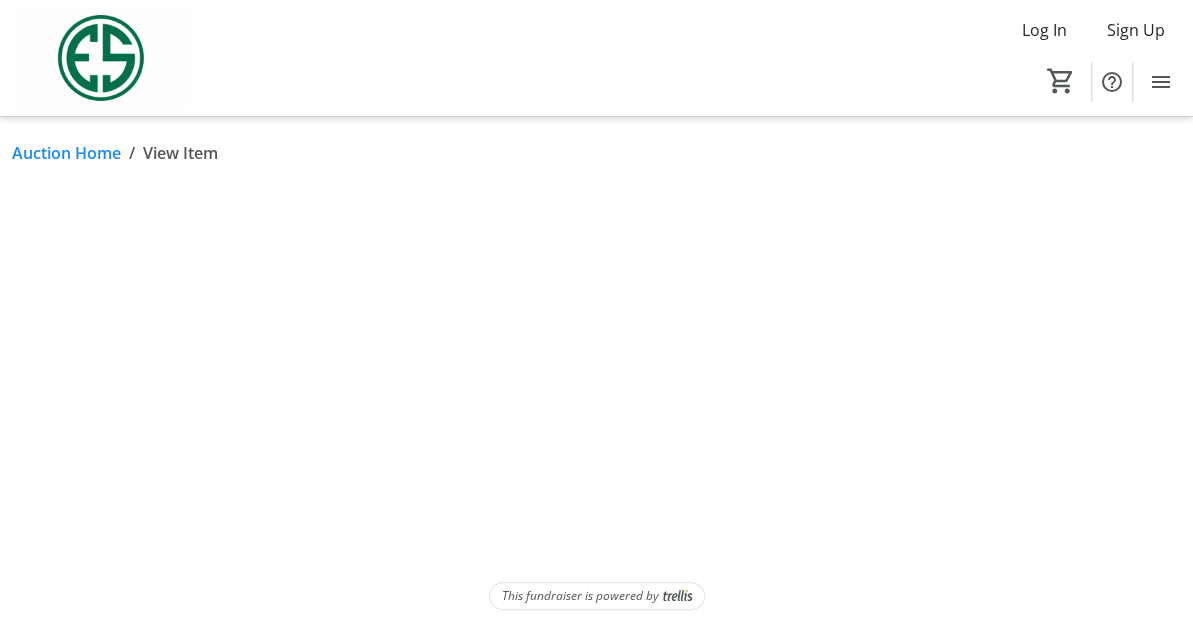 scroll, scrollTop: 0, scrollLeft: 0, axis: both 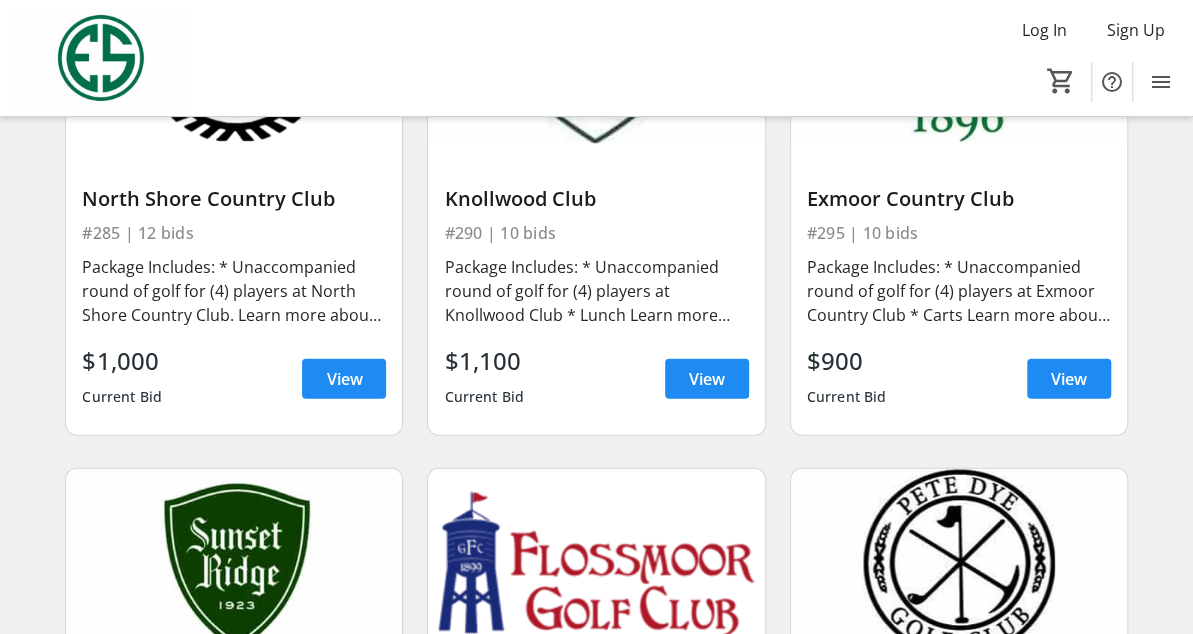 click on "View" at bounding box center (707, 892) 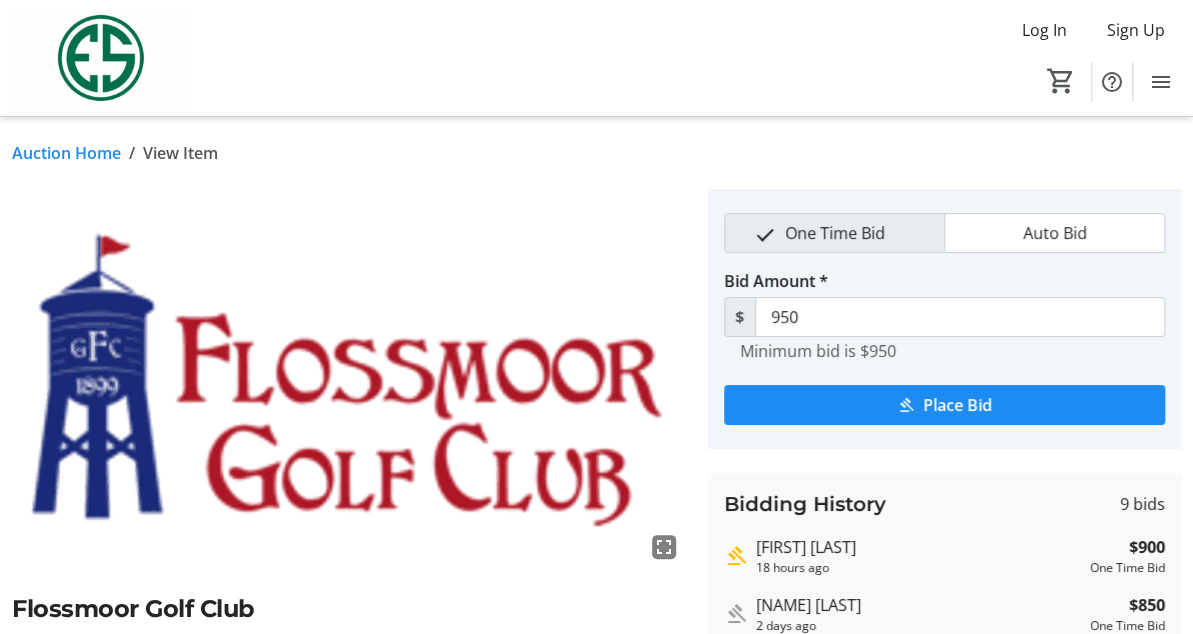 scroll, scrollTop: 354, scrollLeft: 0, axis: vertical 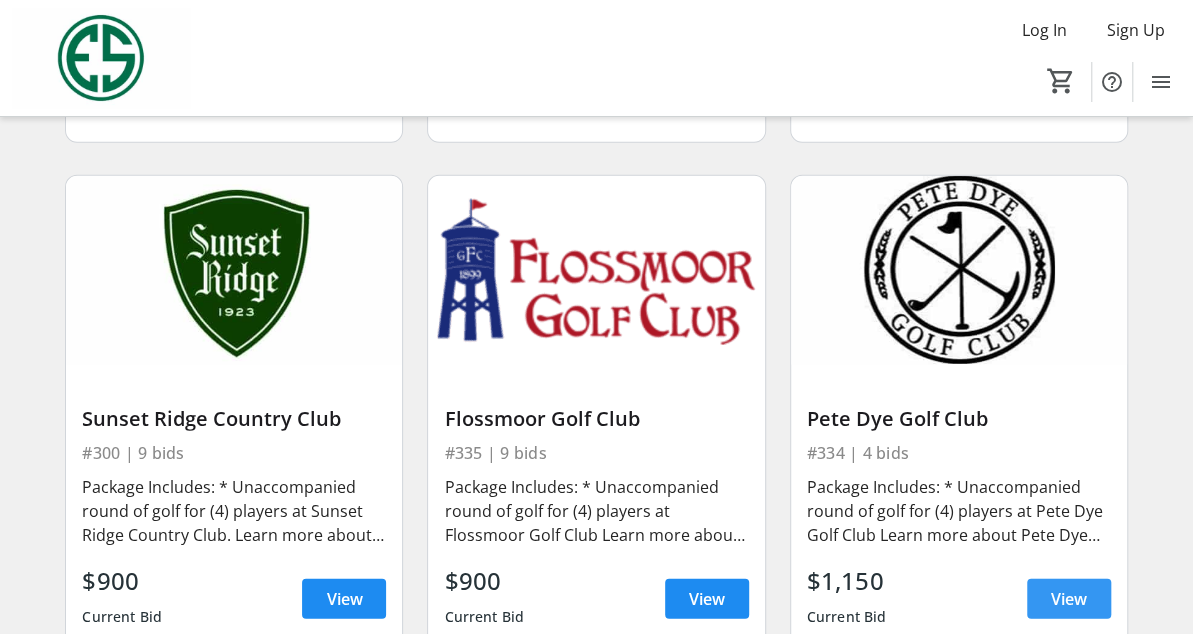 click on "View" at bounding box center (1069, 599) 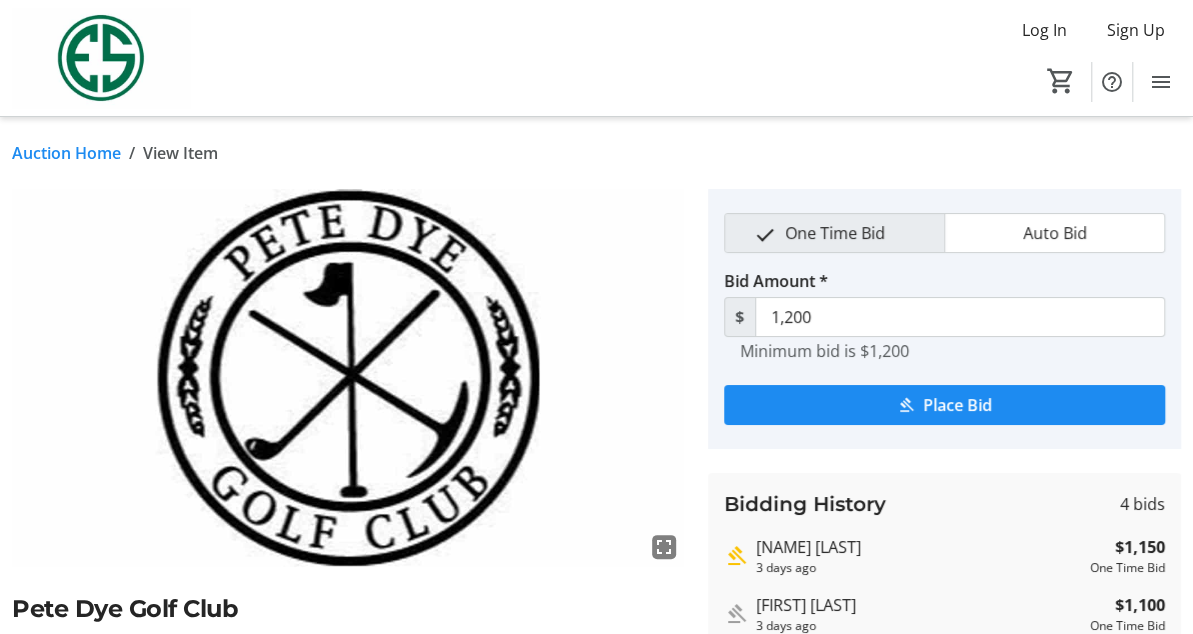 scroll, scrollTop: 306, scrollLeft: 0, axis: vertical 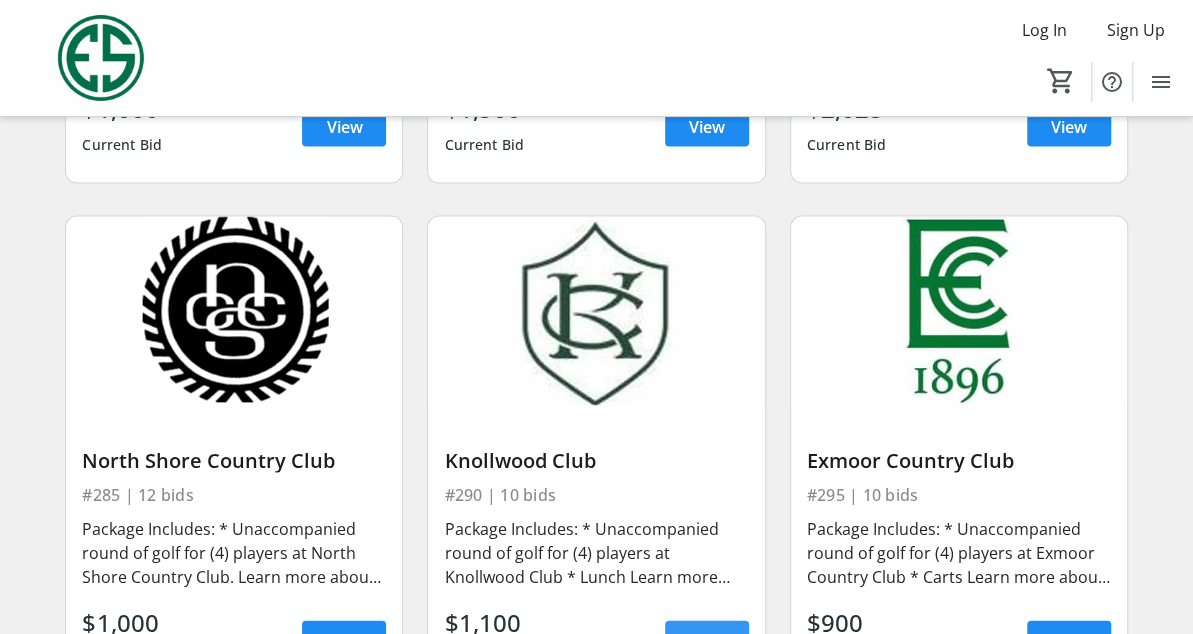 click on "View" at bounding box center (707, 640) 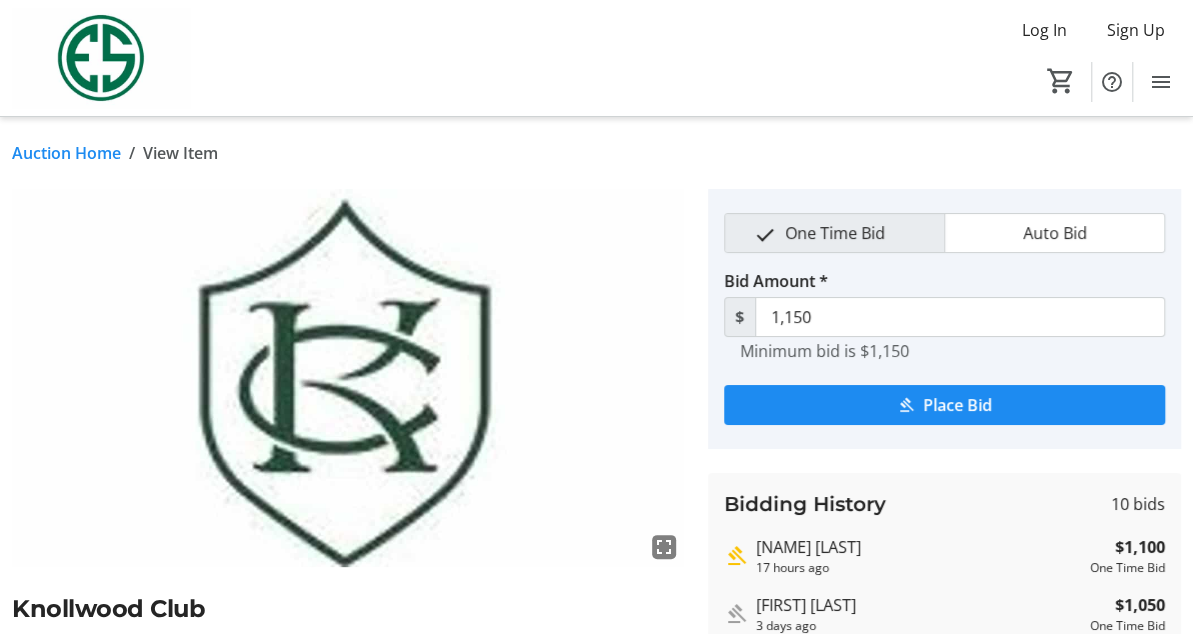 scroll, scrollTop: 321, scrollLeft: 0, axis: vertical 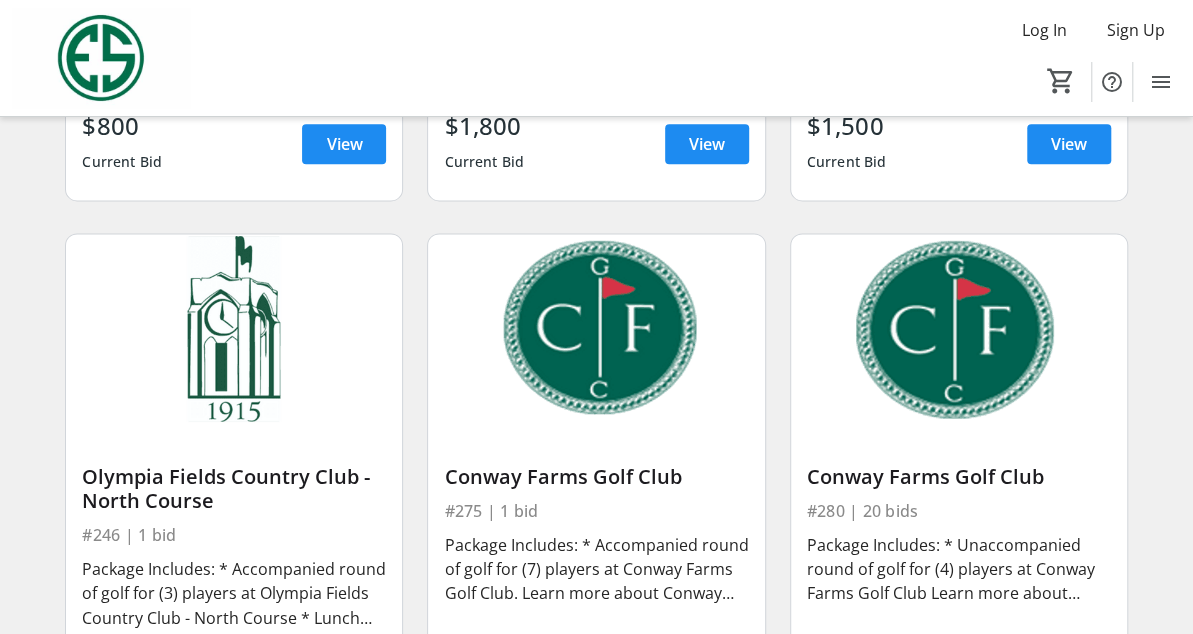 click on "View" at bounding box center [707, 681] 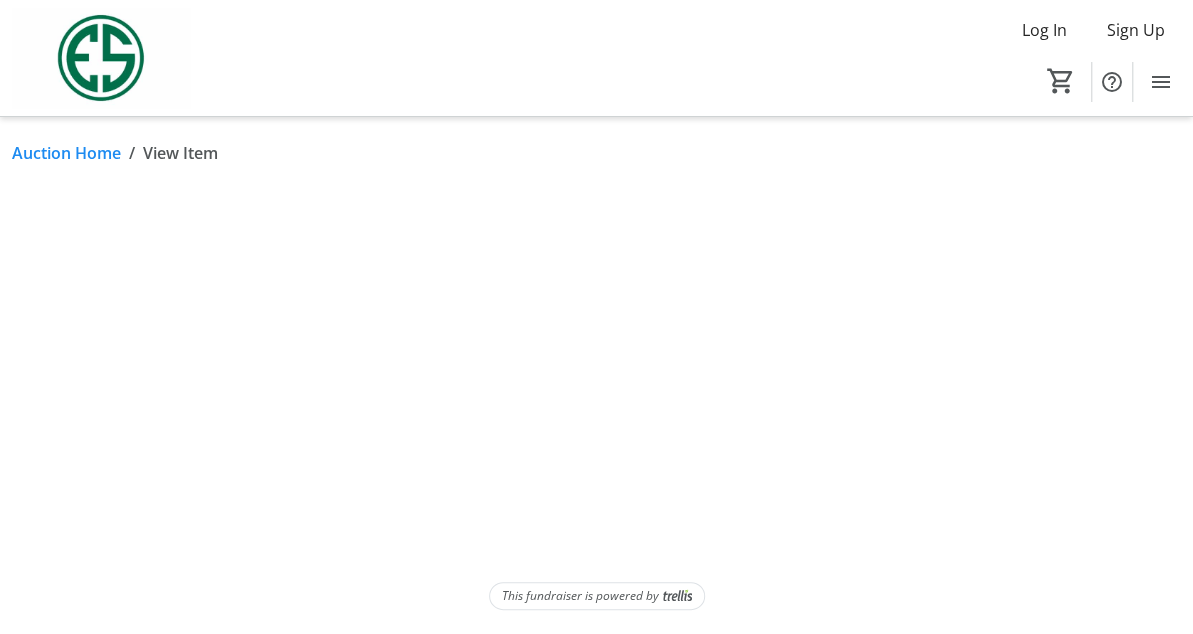 scroll, scrollTop: 0, scrollLeft: 0, axis: both 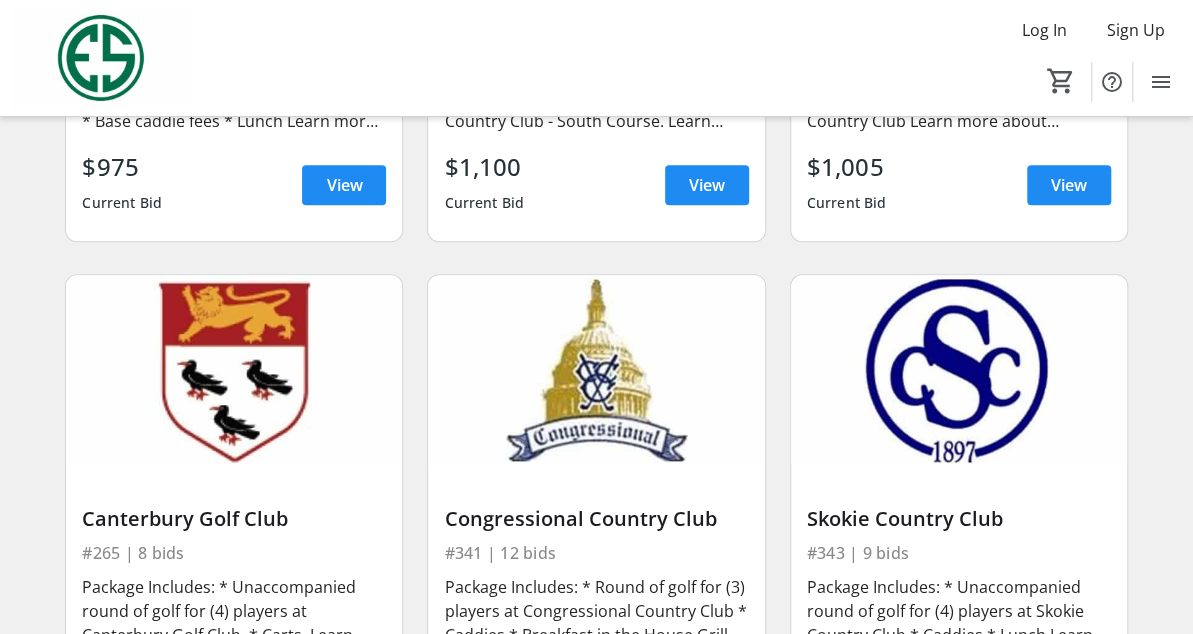 click on "View" at bounding box center (344, 699) 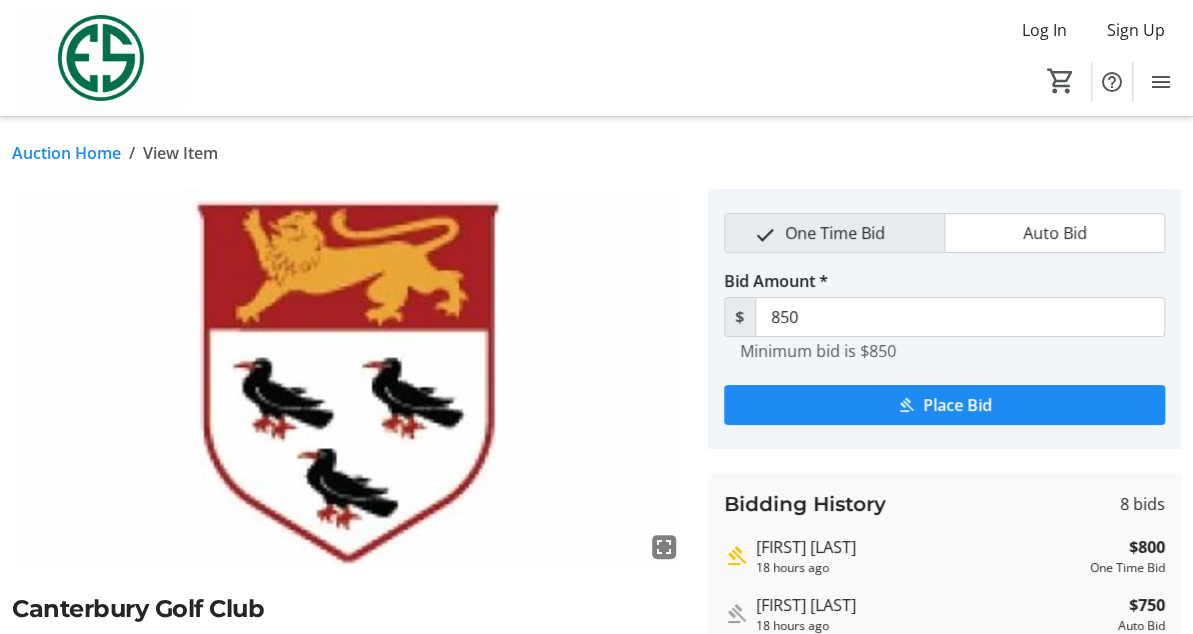 scroll, scrollTop: 354, scrollLeft: 0, axis: vertical 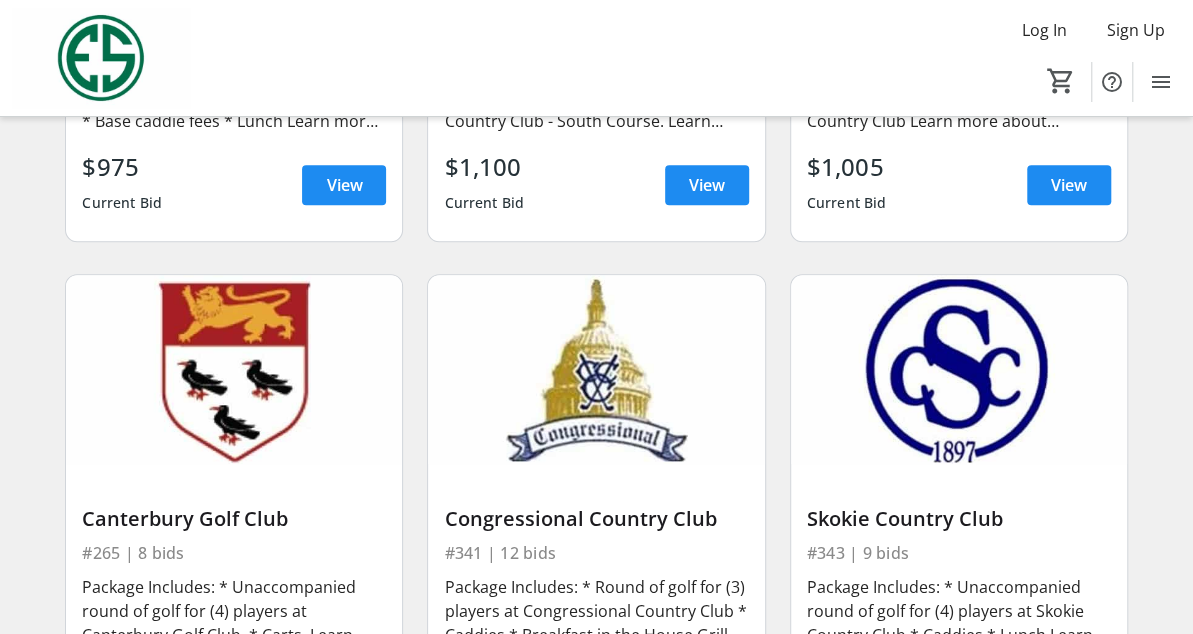 click on "View" at bounding box center (707, 699) 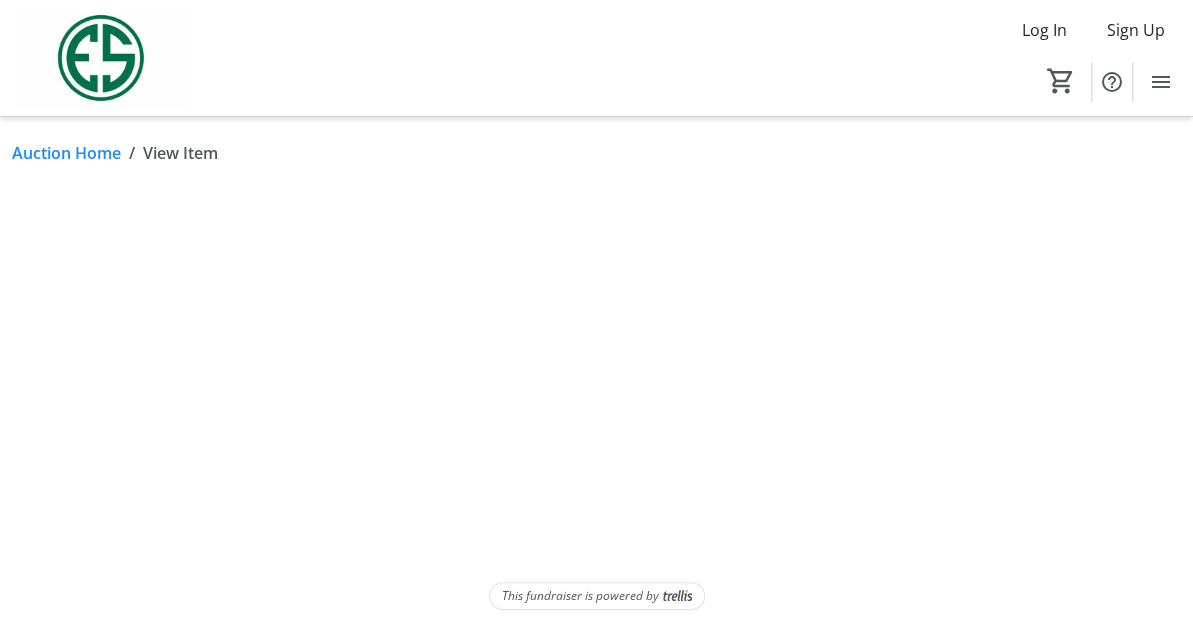 scroll, scrollTop: 0, scrollLeft: 0, axis: both 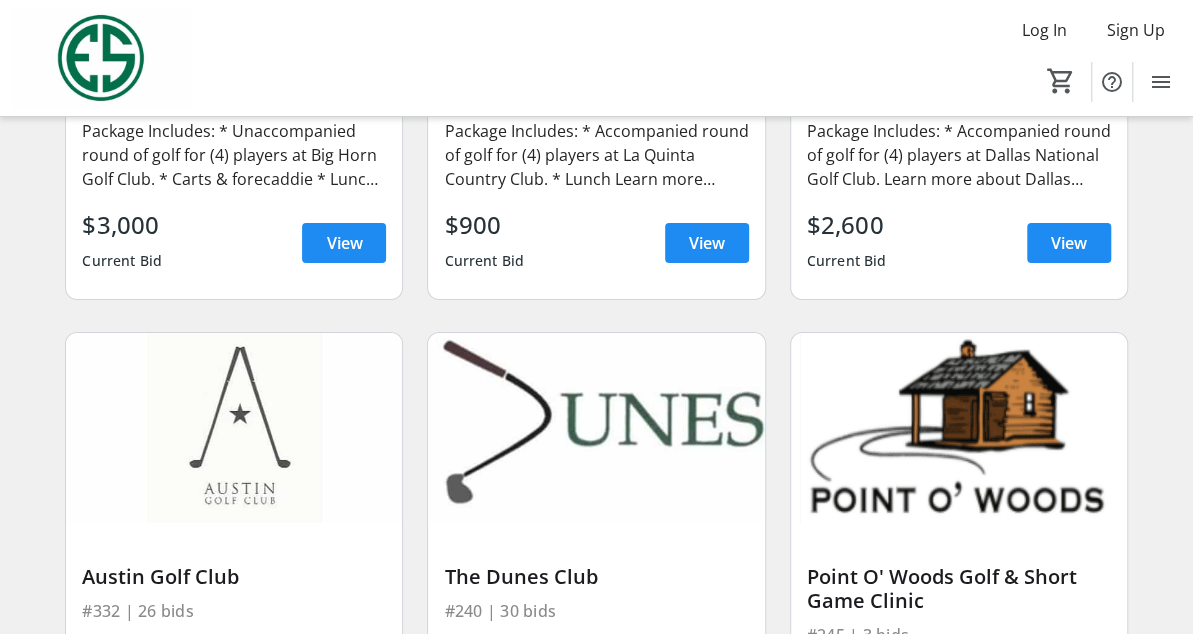 click on "View" at bounding box center (1069, 781) 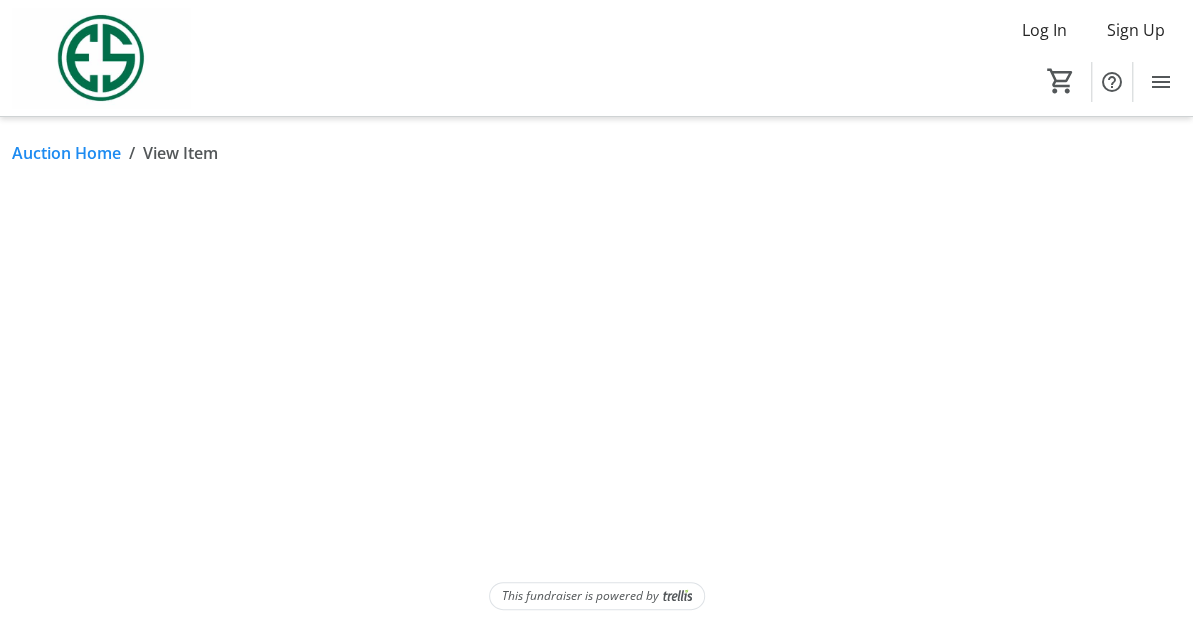 scroll, scrollTop: 0, scrollLeft: 0, axis: both 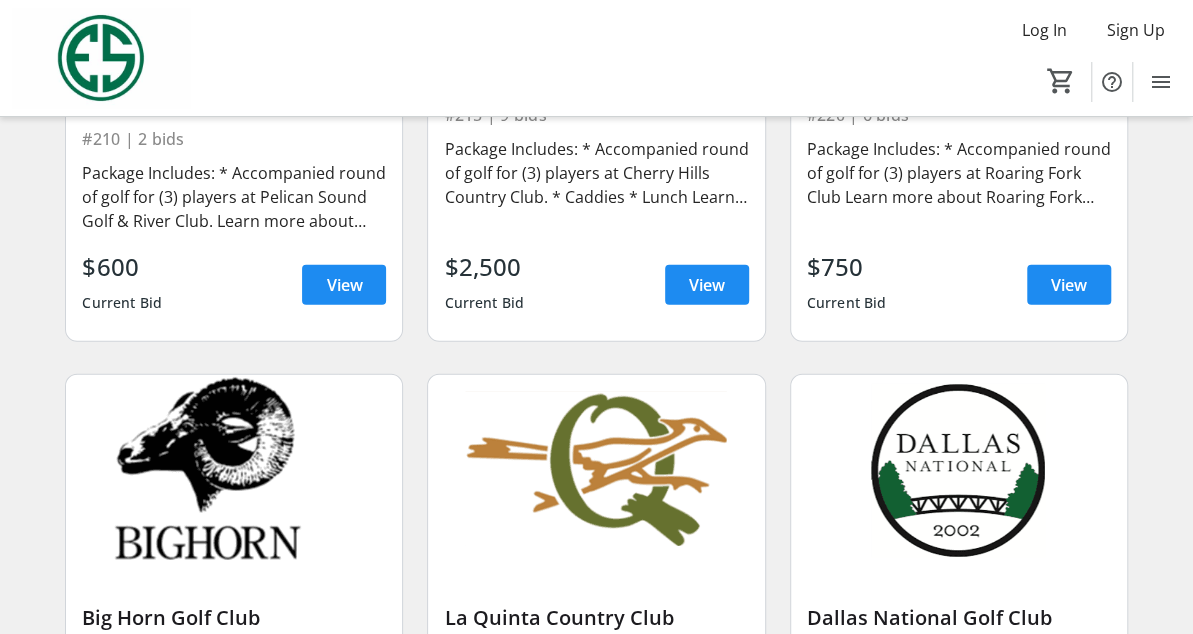 click on "View" at bounding box center (344, 798) 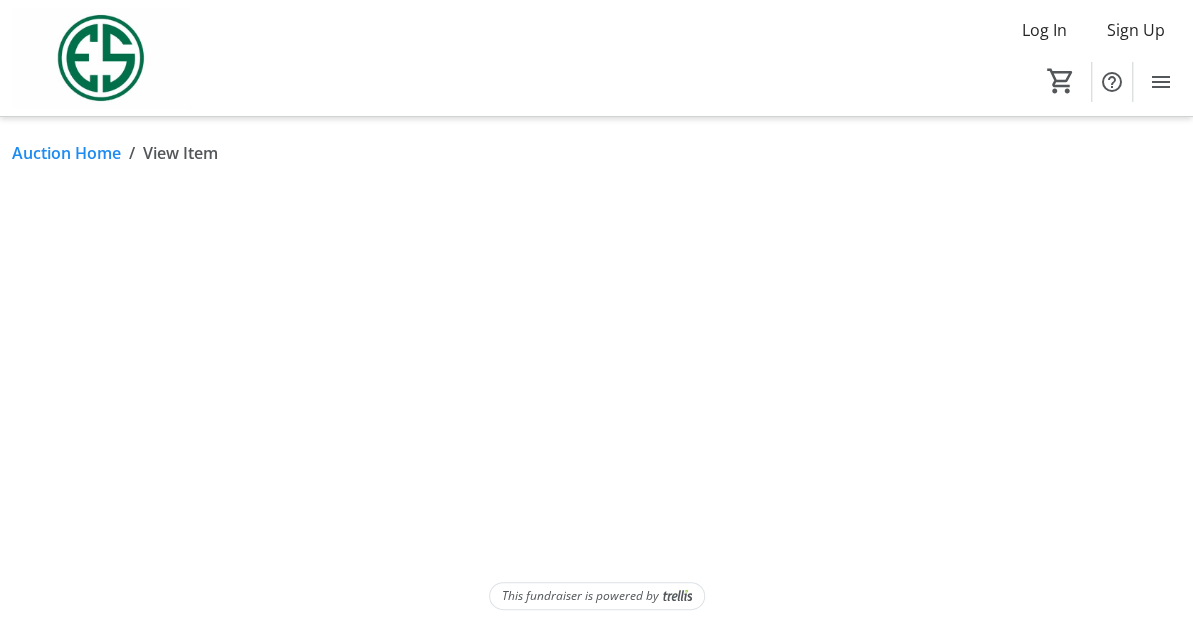 scroll, scrollTop: 0, scrollLeft: 0, axis: both 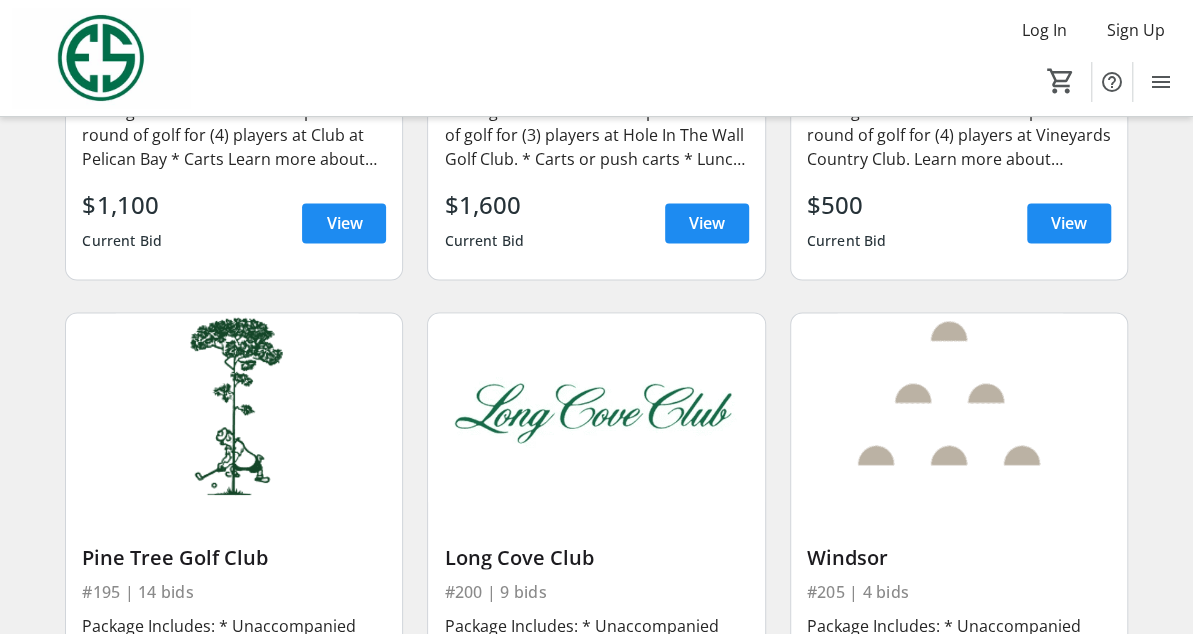 click on "View" at bounding box center (1069, 737) 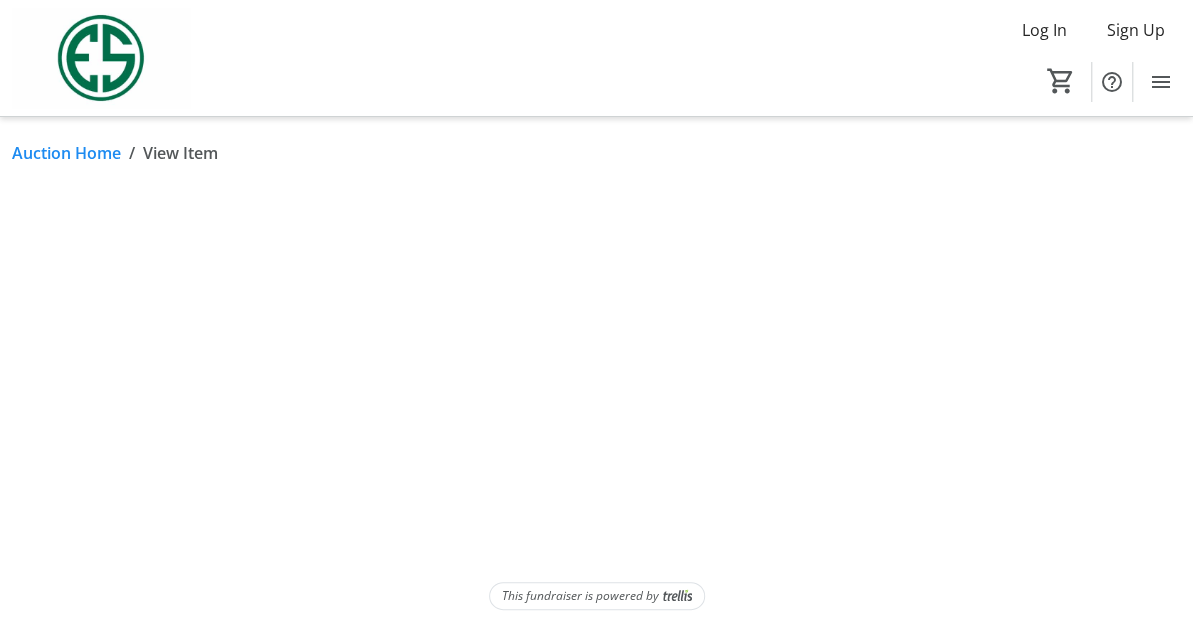 scroll, scrollTop: 0, scrollLeft: 0, axis: both 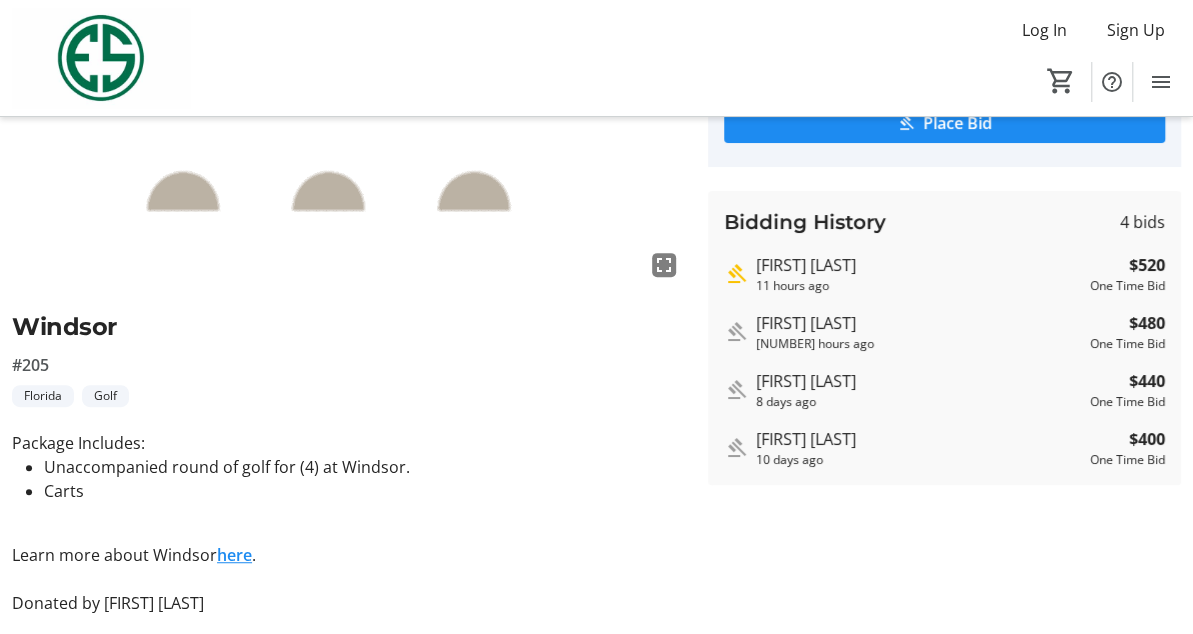 click on "here" 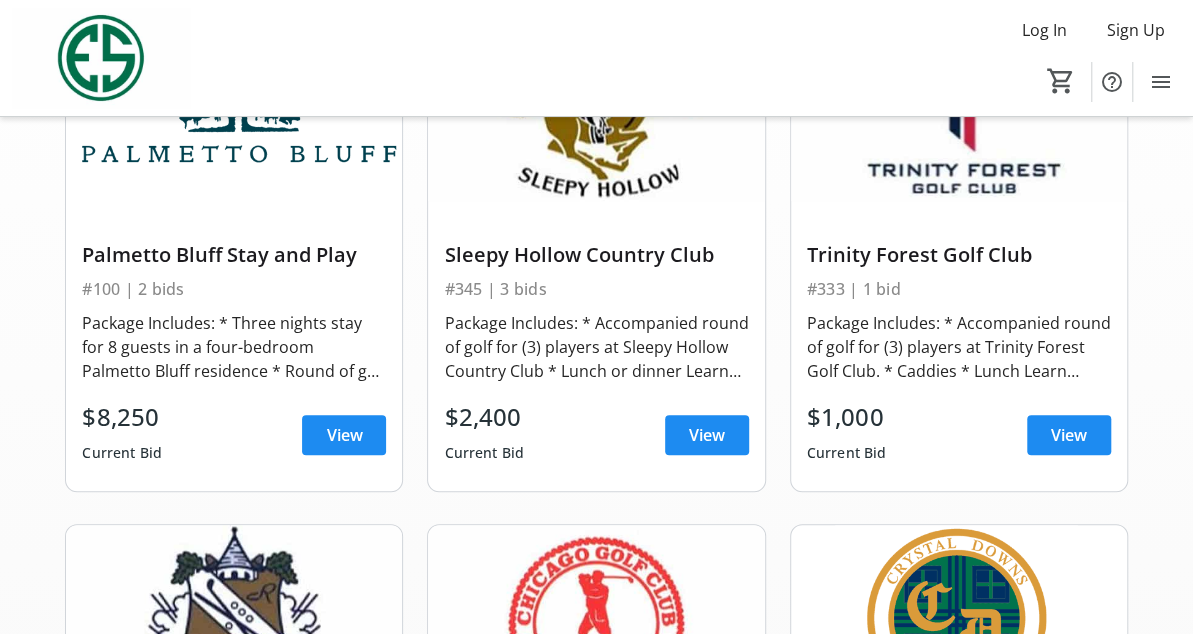 scroll, scrollTop: 5115, scrollLeft: 0, axis: vertical 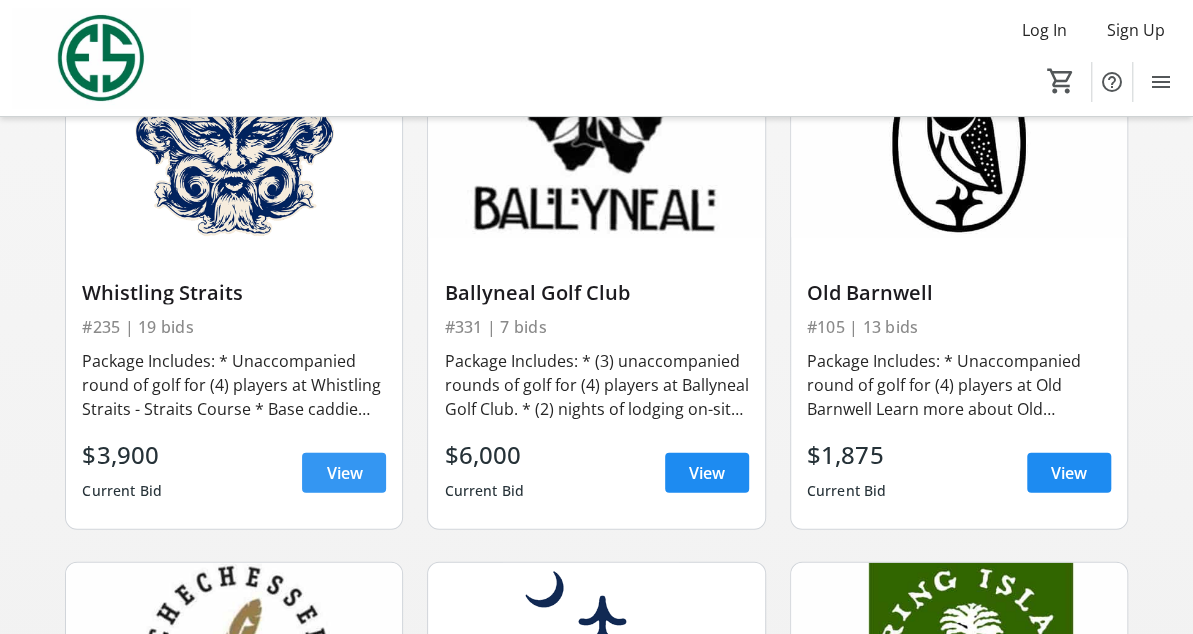 click on "View" at bounding box center [344, 472] 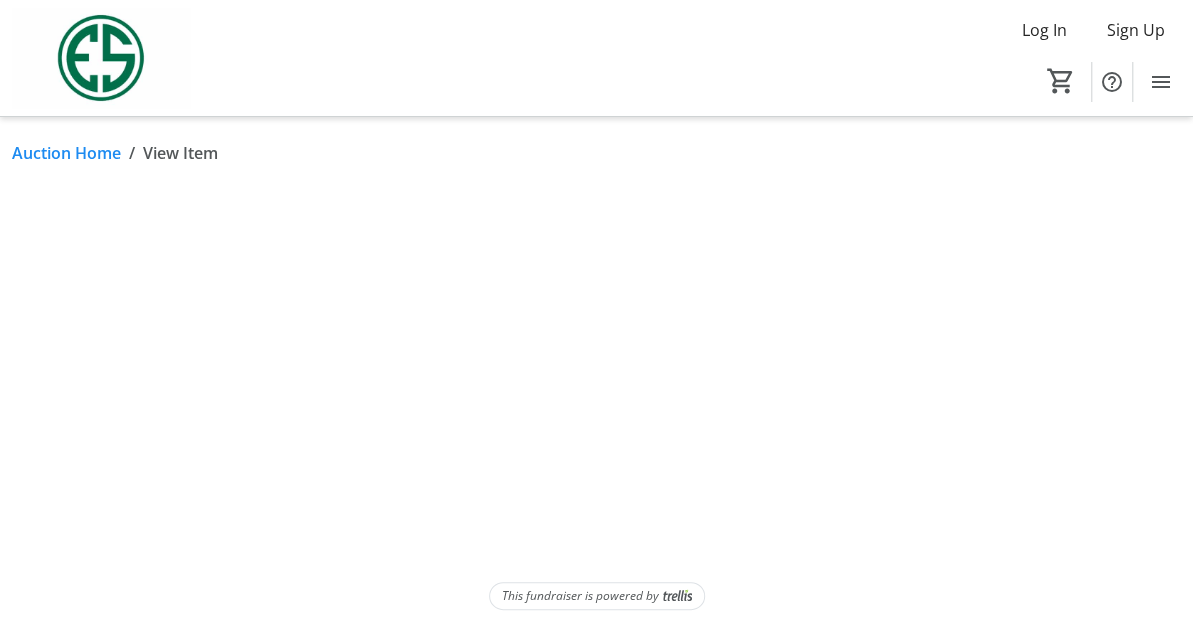 scroll, scrollTop: 0, scrollLeft: 0, axis: both 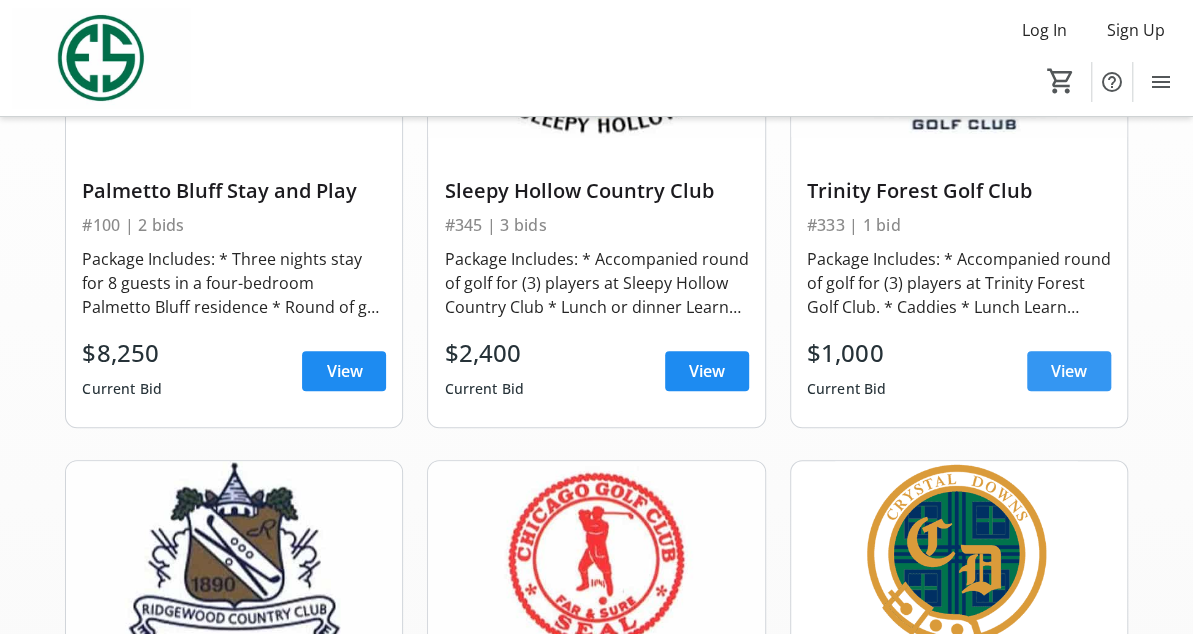 click on "View" at bounding box center (1069, 371) 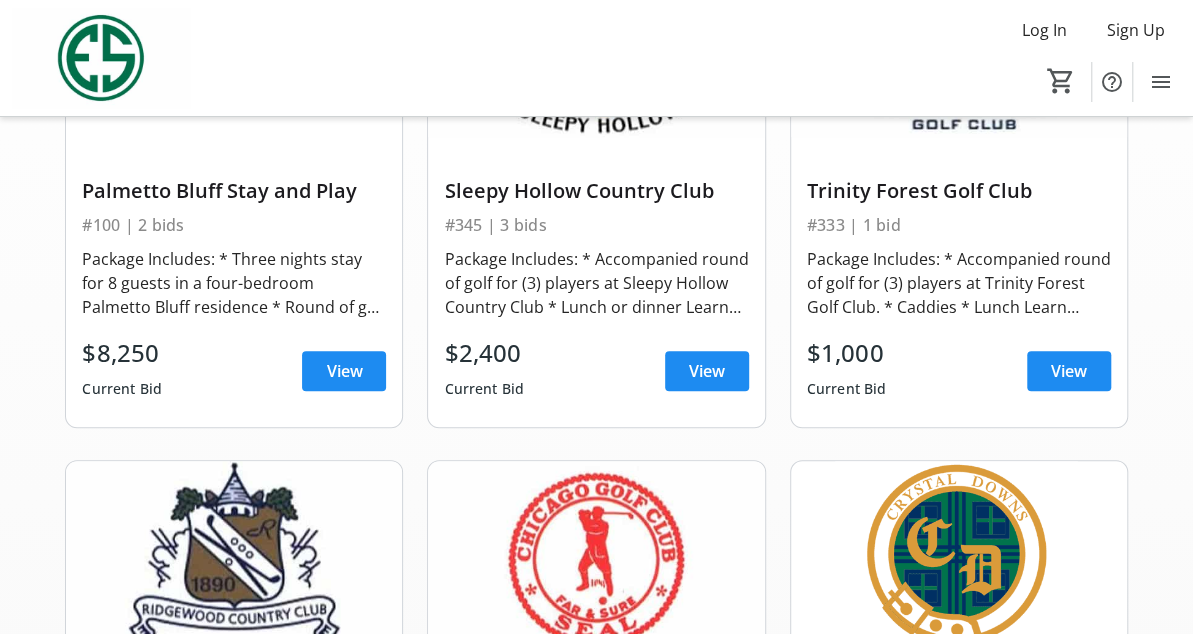scroll, scrollTop: 0, scrollLeft: 0, axis: both 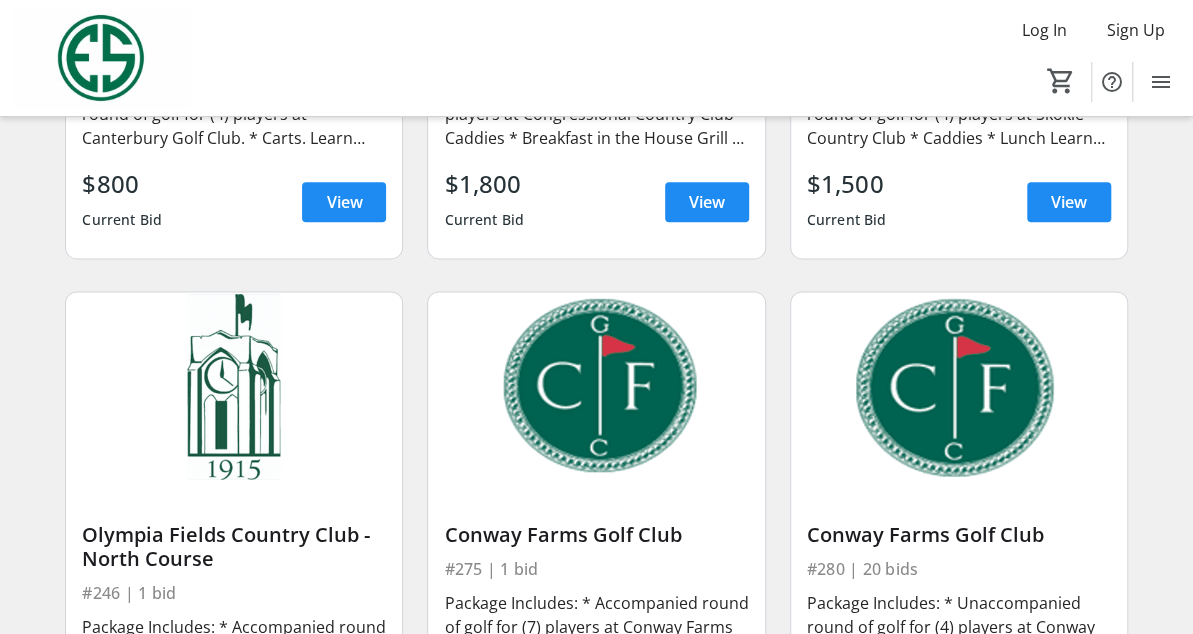 click on "View" at bounding box center [344, 739] 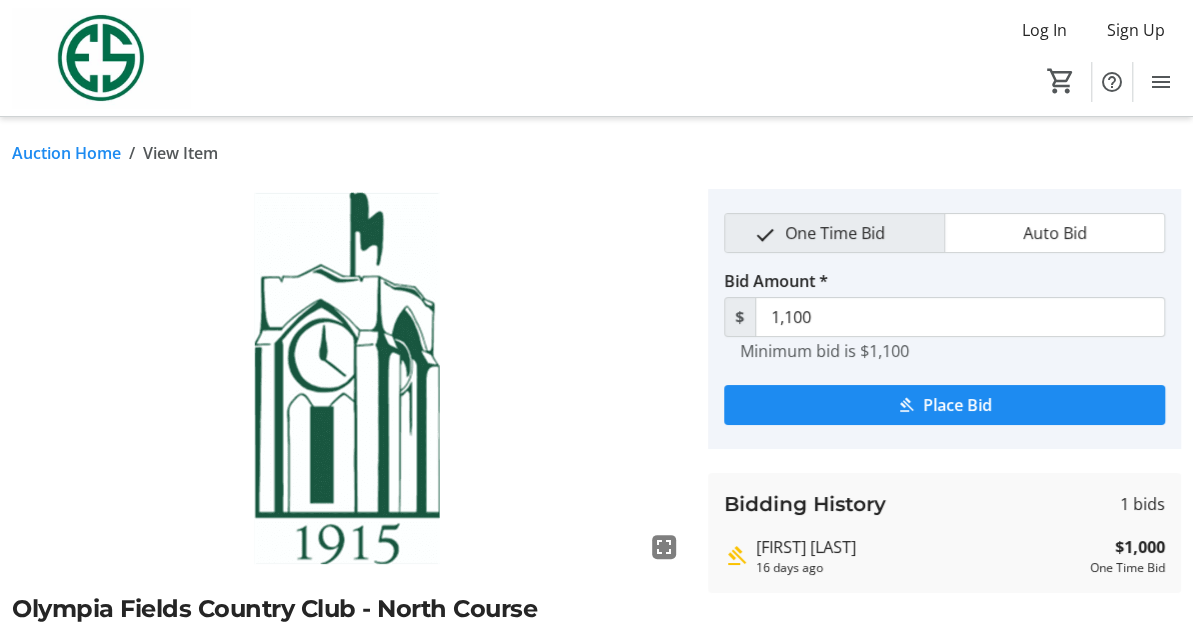 scroll, scrollTop: 306, scrollLeft: 0, axis: vertical 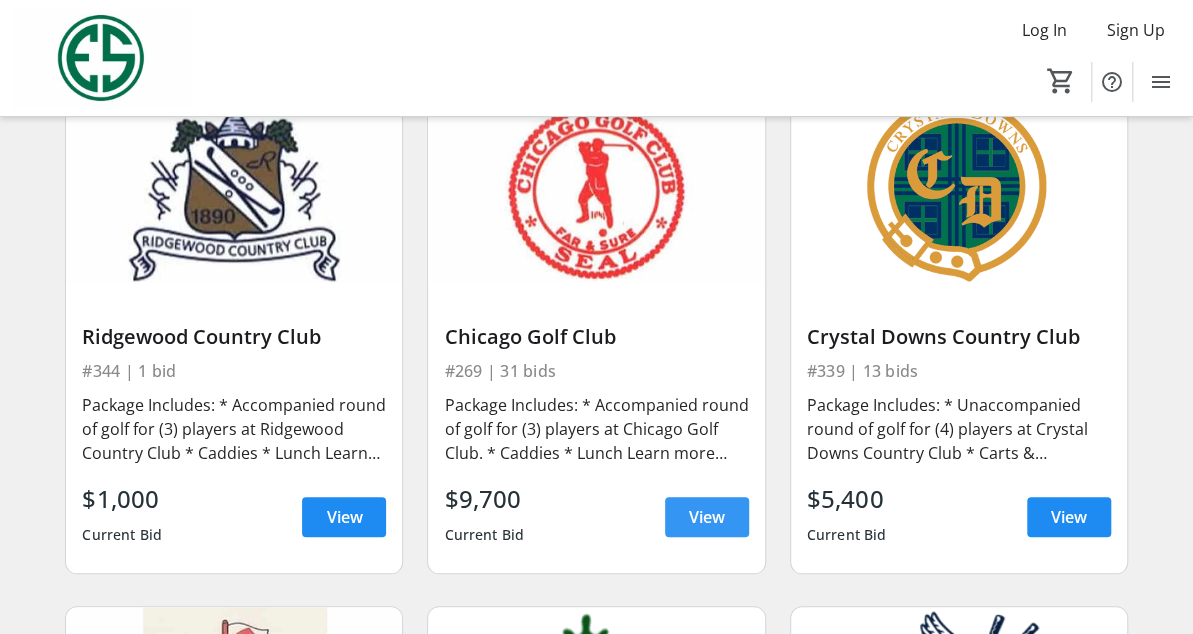 click on "View" at bounding box center [707, 517] 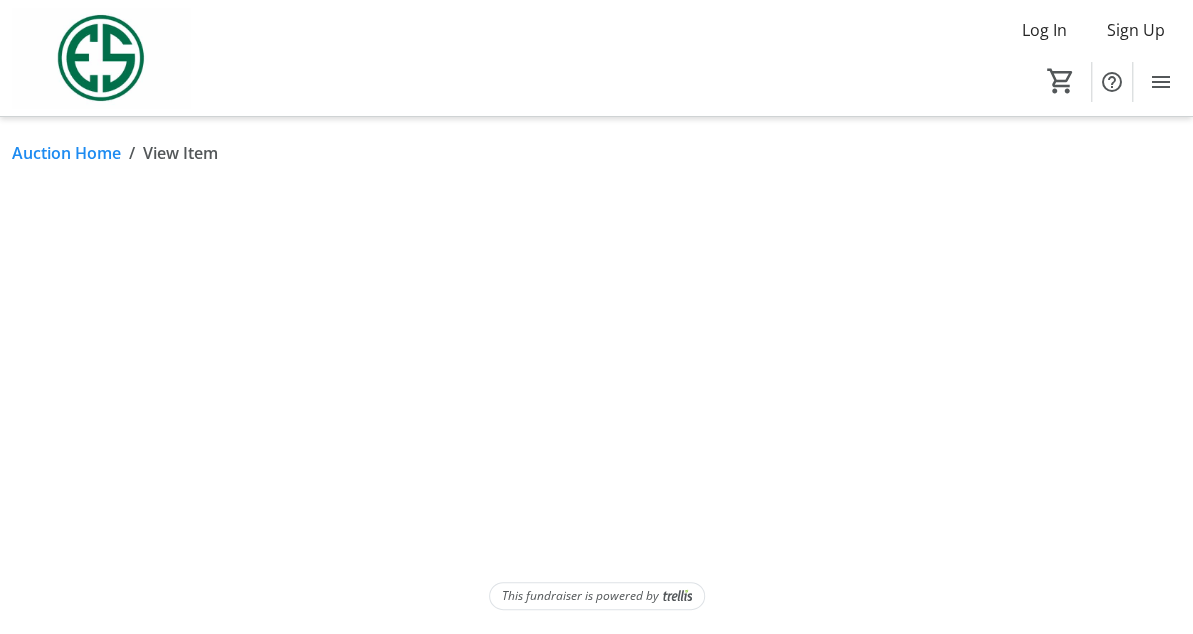 scroll, scrollTop: 0, scrollLeft: 0, axis: both 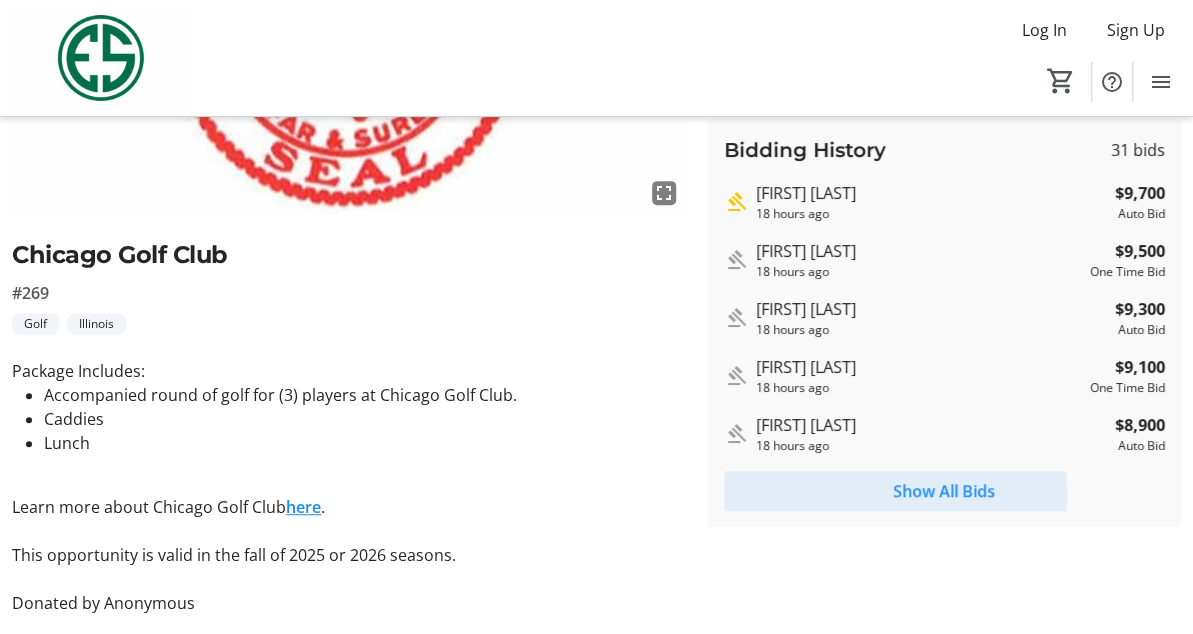 click on "Show All Bids" 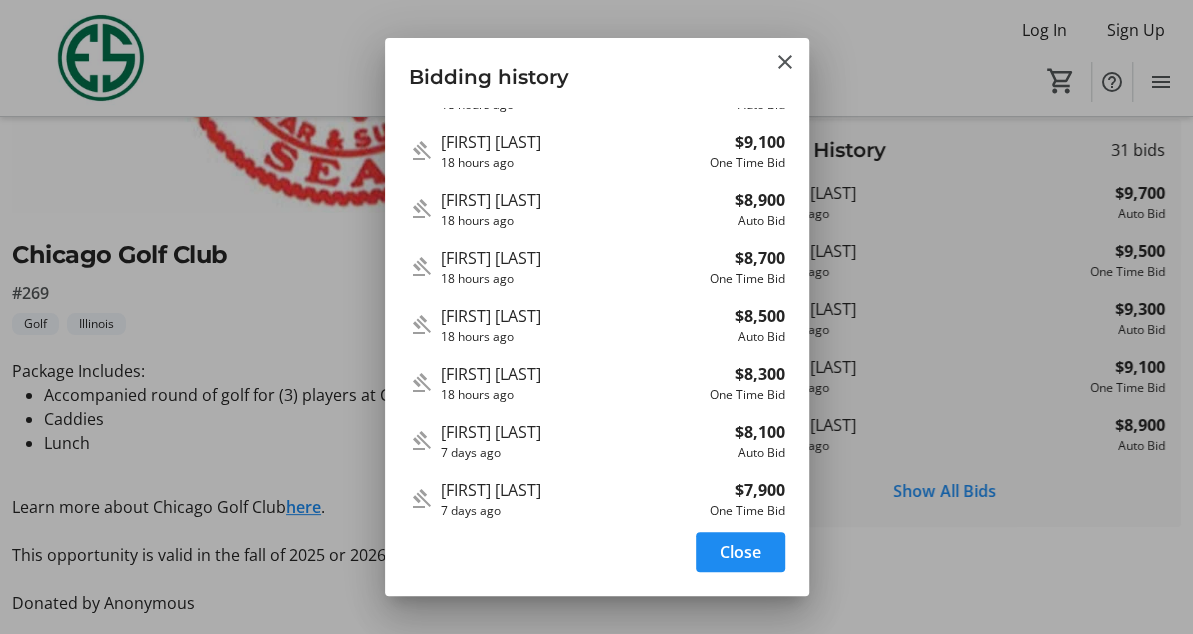 scroll, scrollTop: 164, scrollLeft: 0, axis: vertical 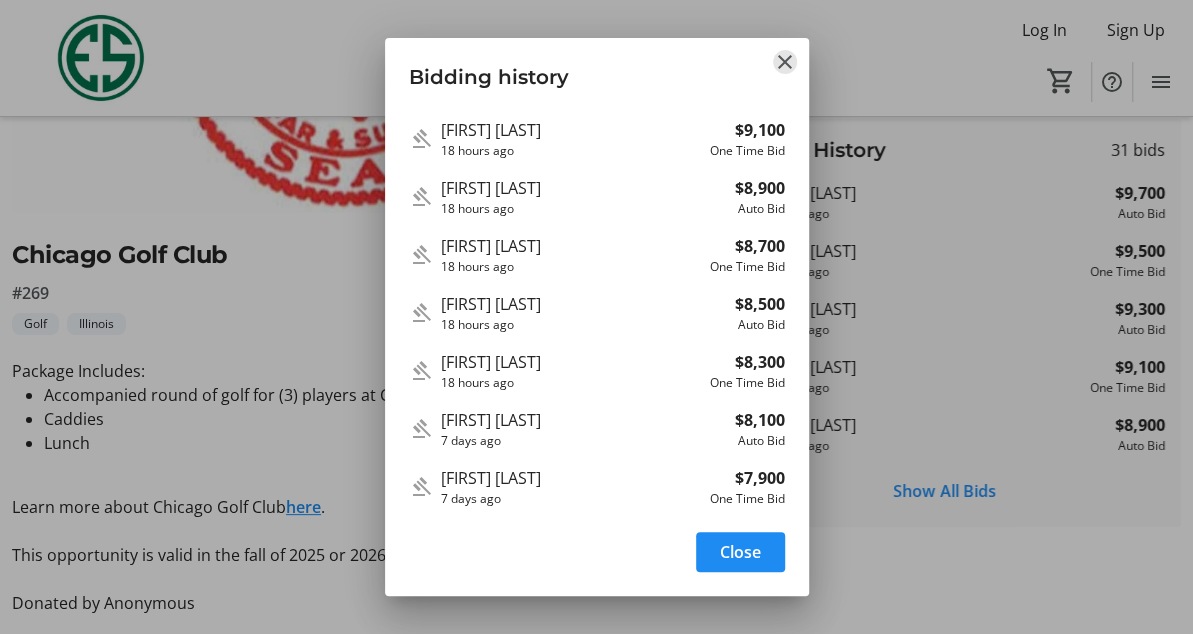 click at bounding box center (785, 62) 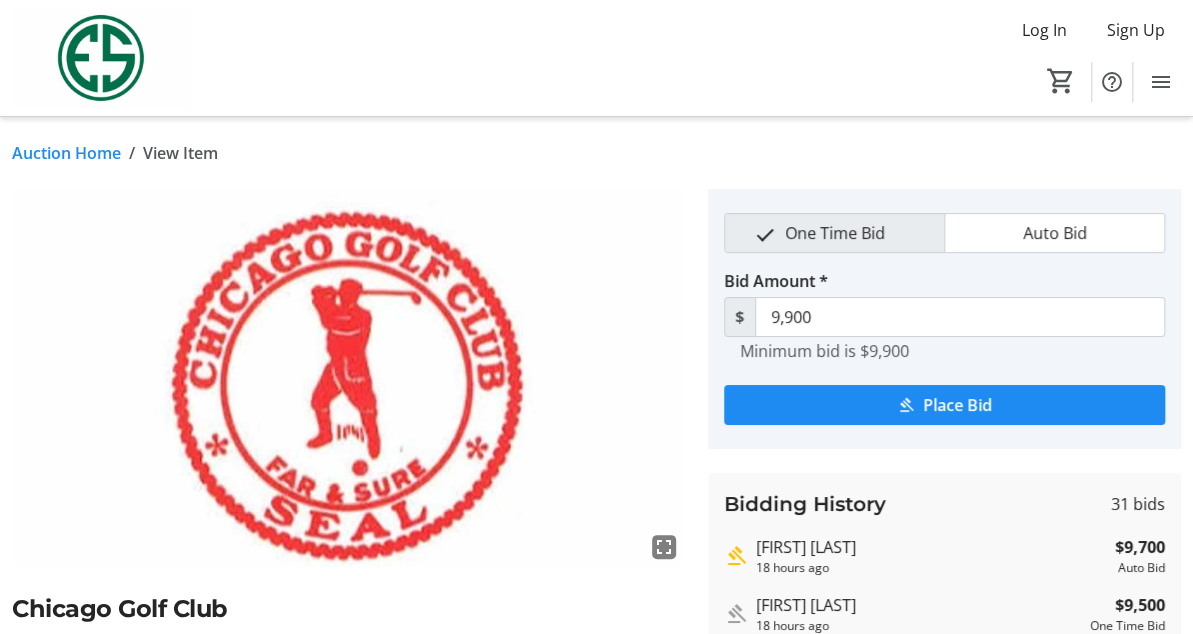 scroll, scrollTop: 354, scrollLeft: 0, axis: vertical 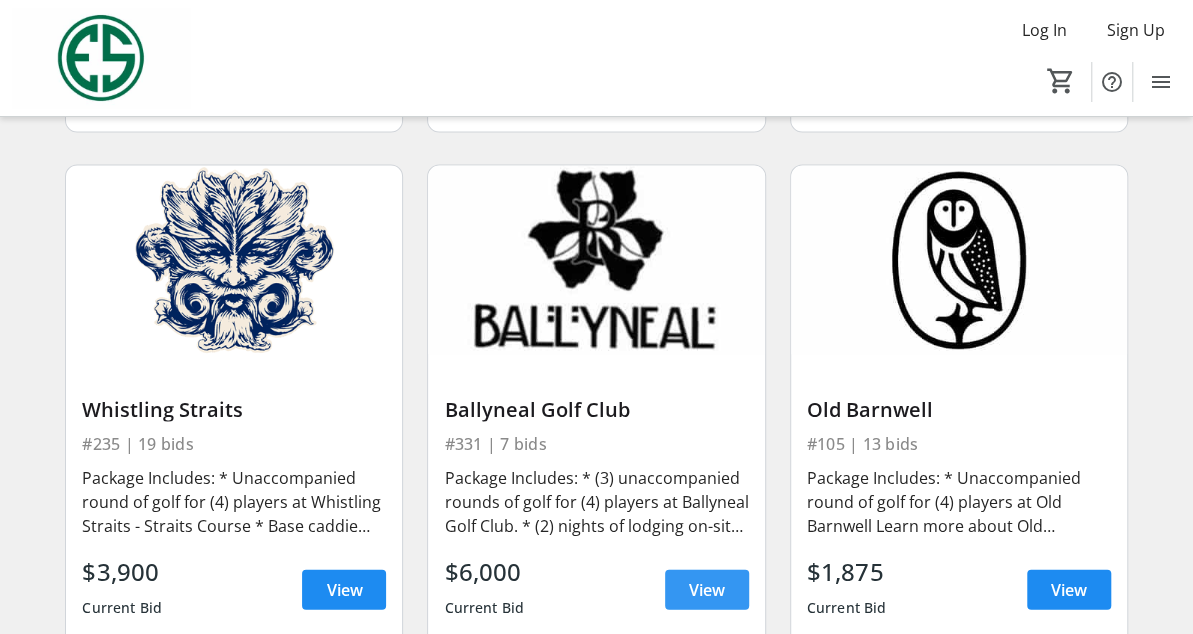 click on "View" at bounding box center (707, 589) 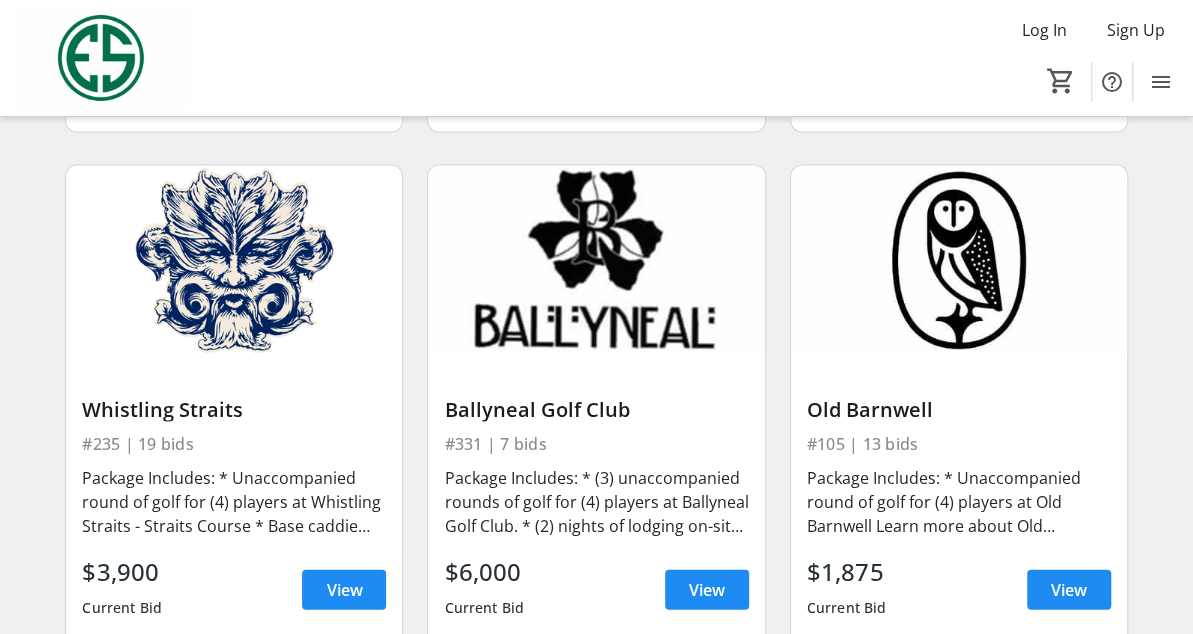 scroll, scrollTop: 0, scrollLeft: 0, axis: both 